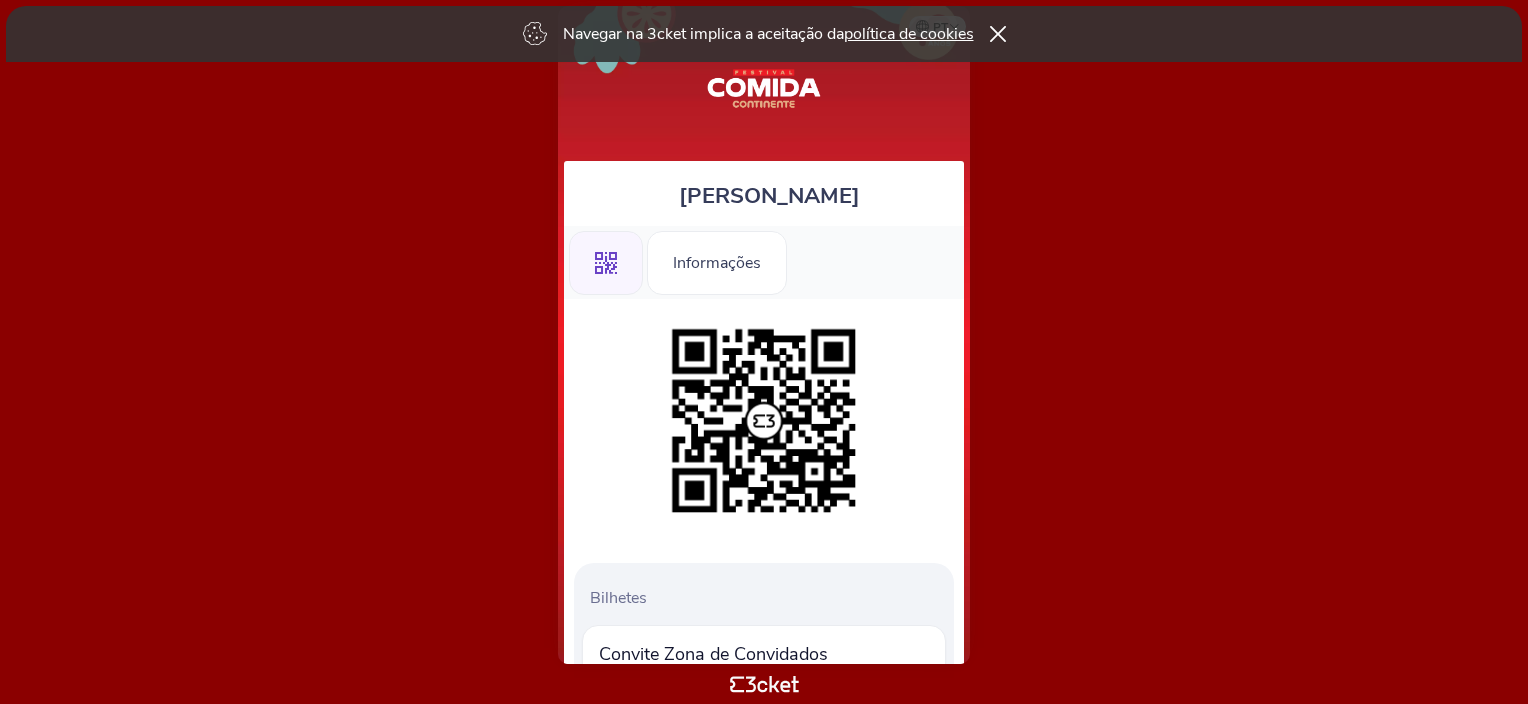 scroll, scrollTop: 0, scrollLeft: 0, axis: both 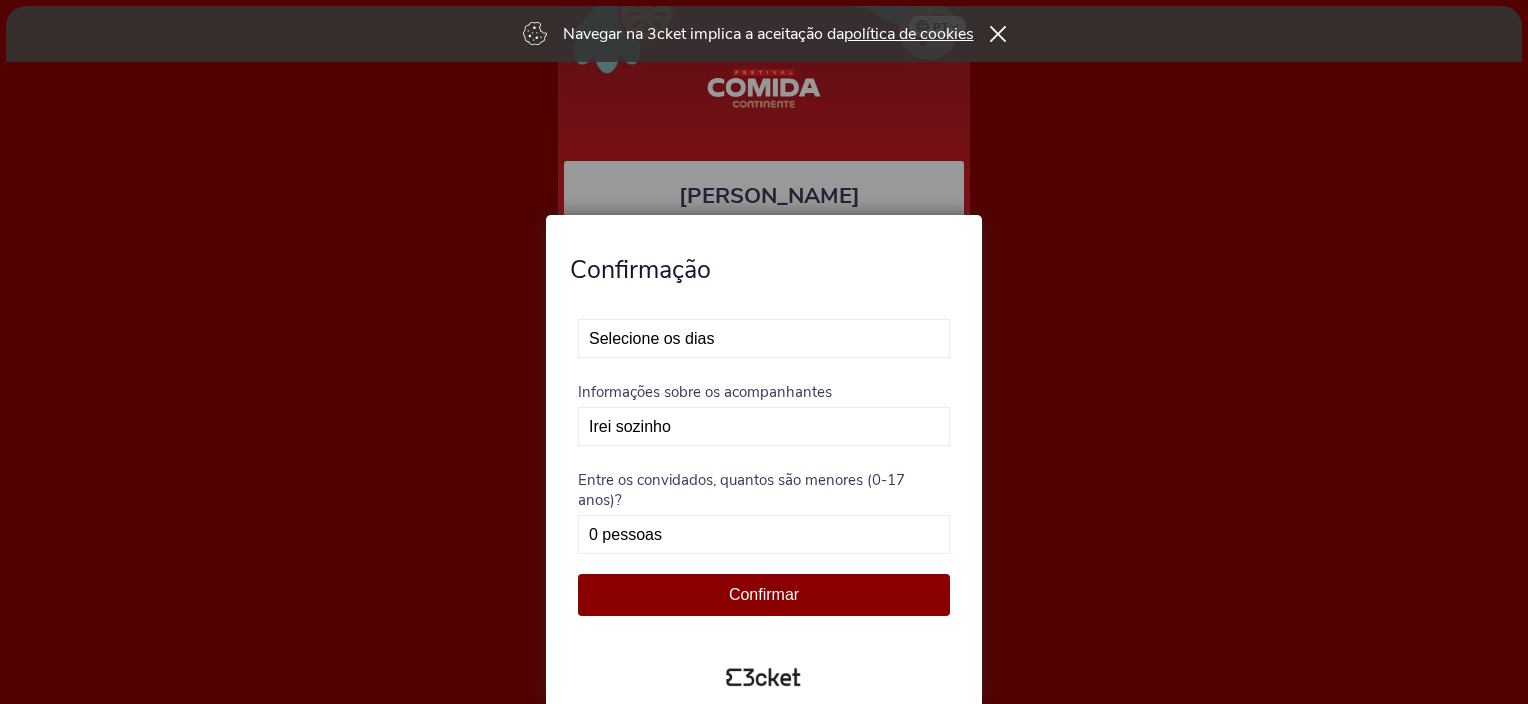 click on "Irei sozinho
Eu + 1 convidado
Eu + 2 convidados
Eu + 3 convidados" at bounding box center [764, 426] 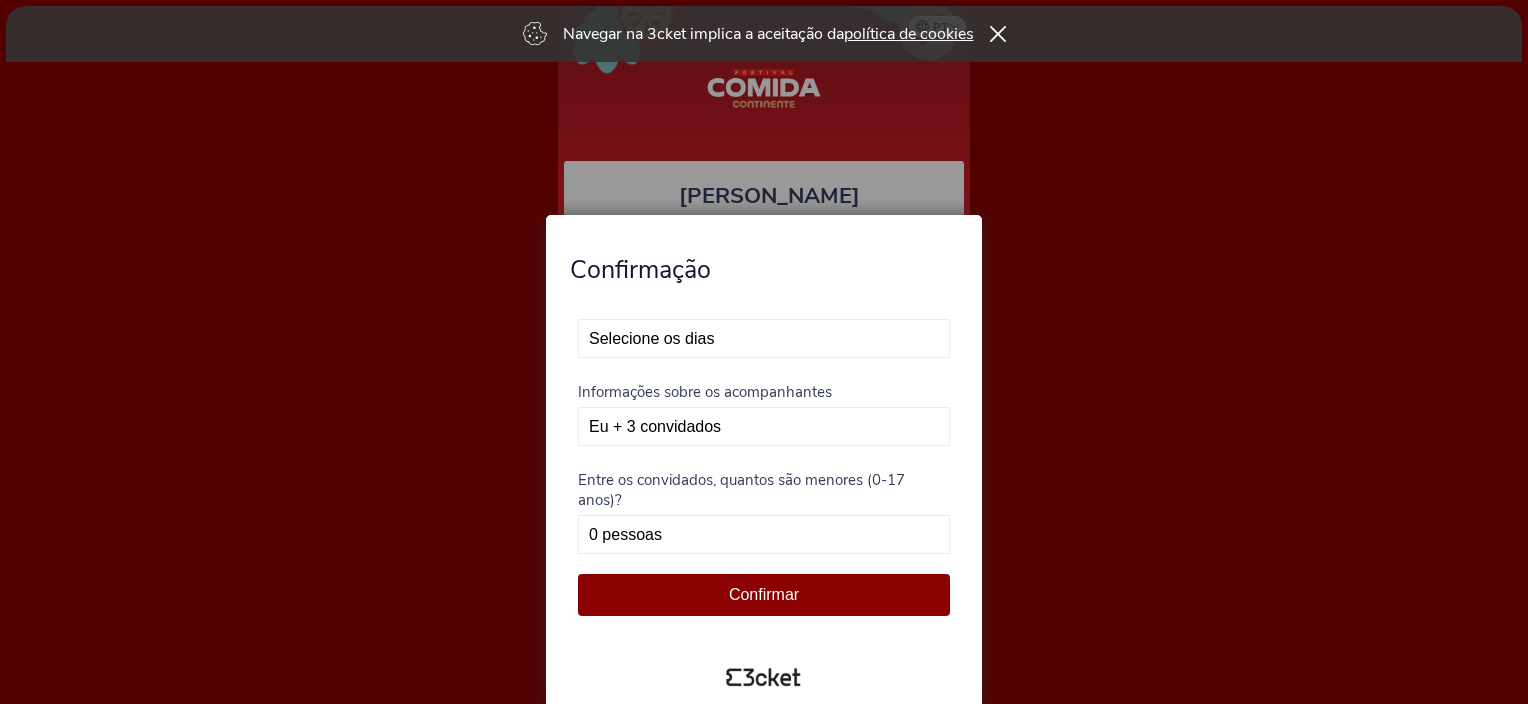 click on "Irei sozinho
Eu + 1 convidado
Eu + 2 convidados
Eu + 3 convidados" at bounding box center [764, 426] 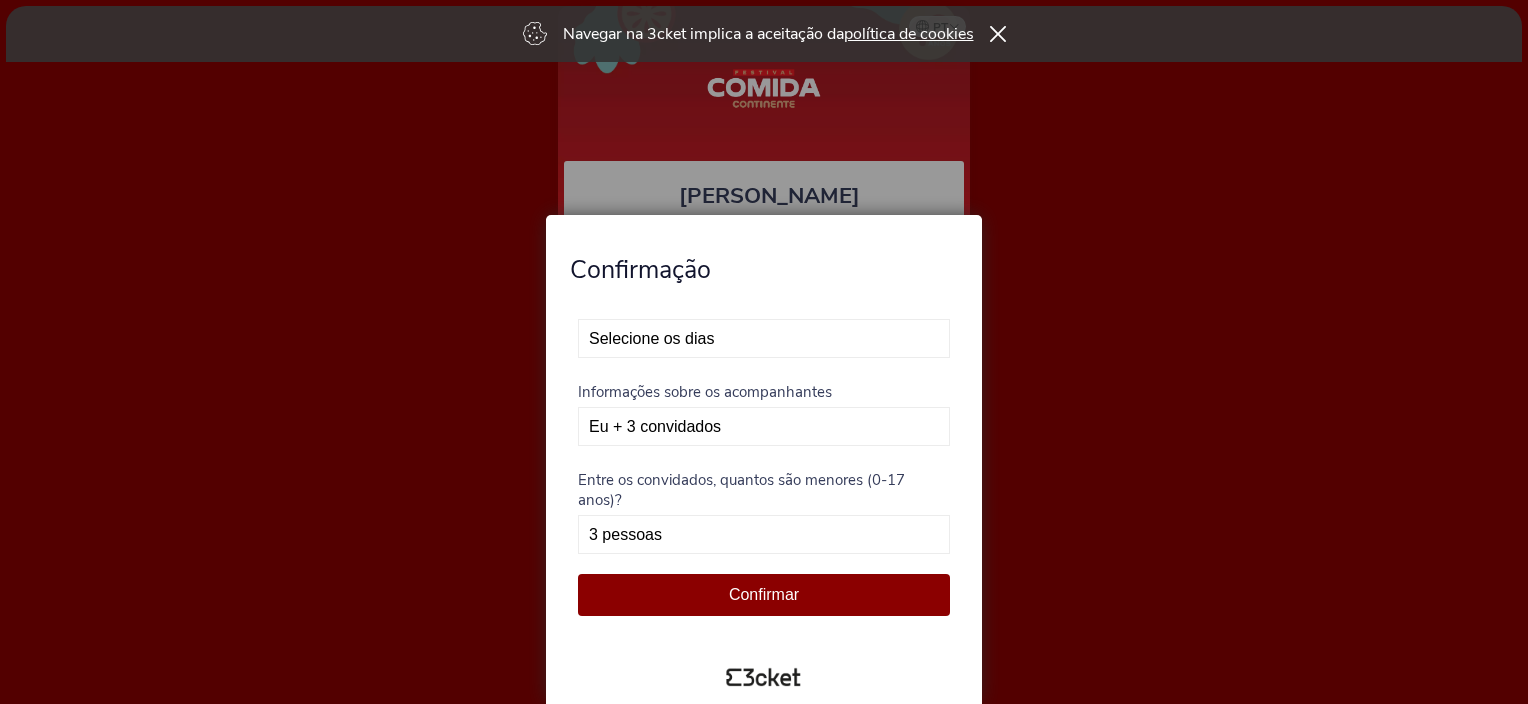click on "0 pessoas
1 pessoa
2 pessoas
3 pessoas" at bounding box center [764, 534] 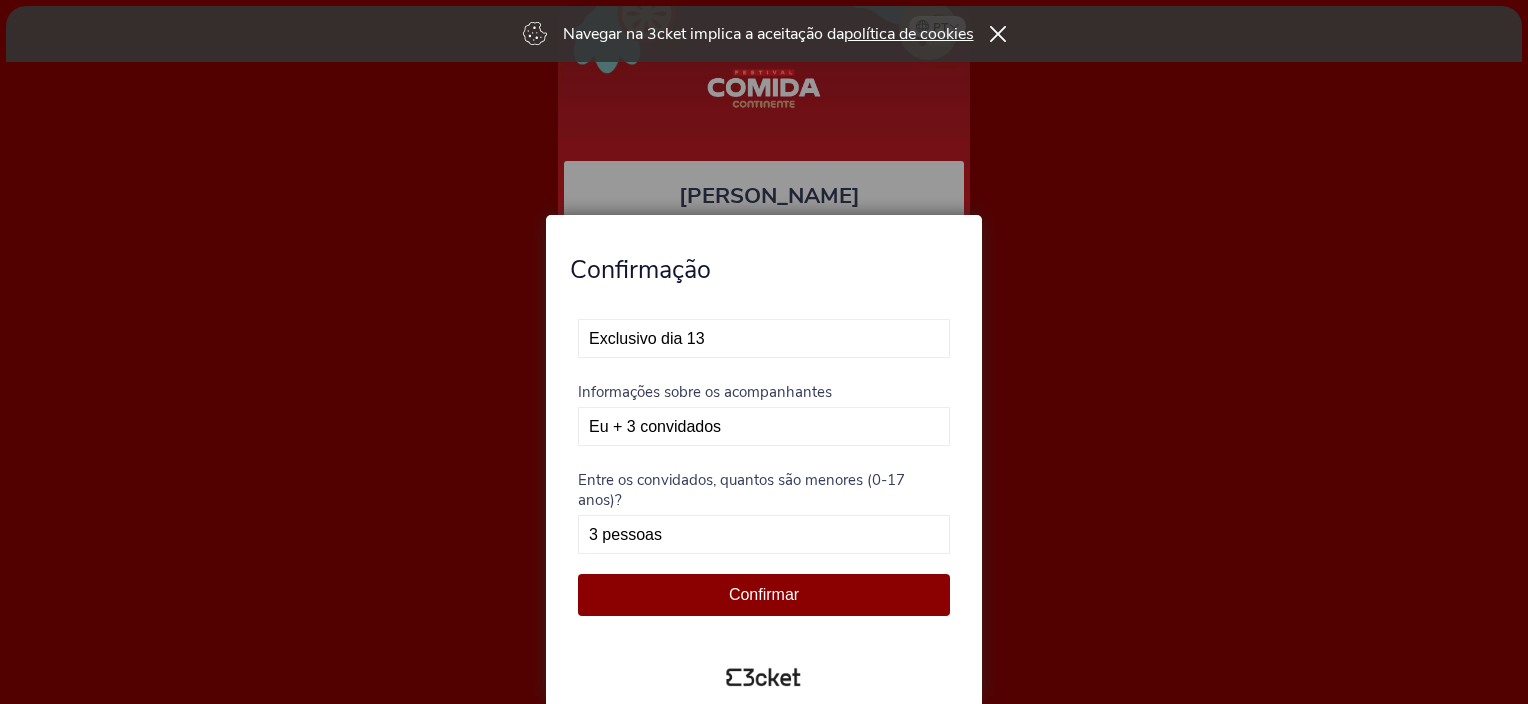click on "Selecione os dias
Não vou poder estar presente
Exclusivo dia 12 - Esgotado
Exclusivo dia 13" at bounding box center (764, 338) 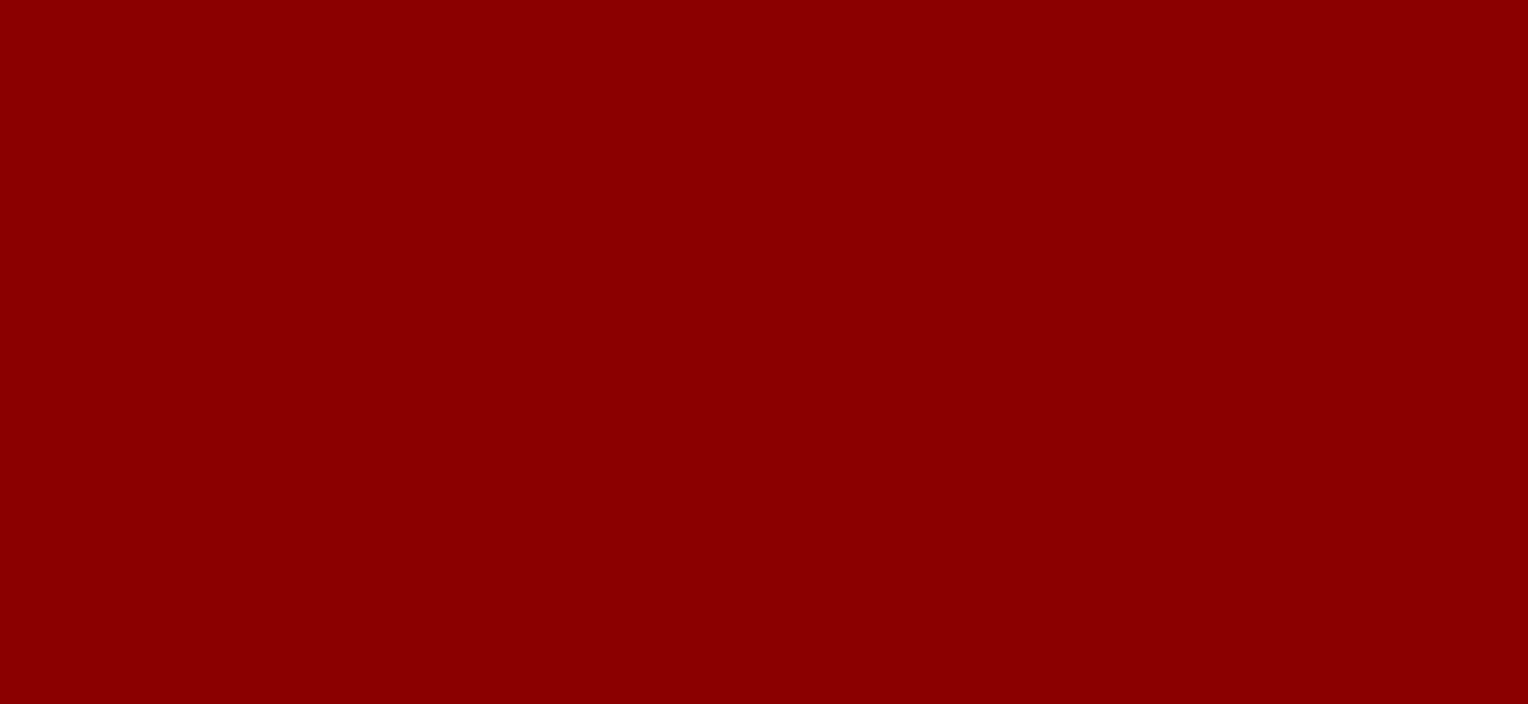 scroll, scrollTop: 0, scrollLeft: 0, axis: both 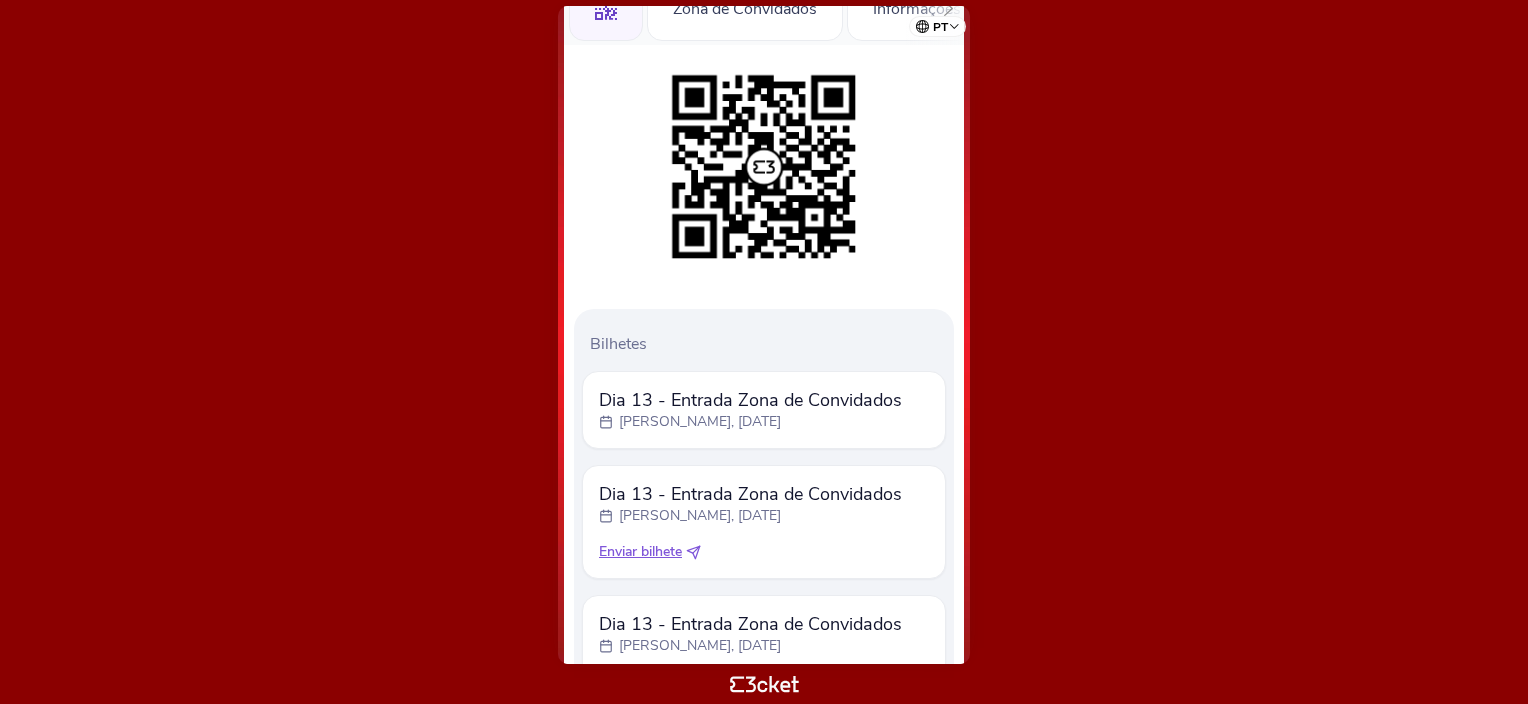 drag, startPoint x: 931, startPoint y: 524, endPoint x: 1045, endPoint y: 97, distance: 441.95587 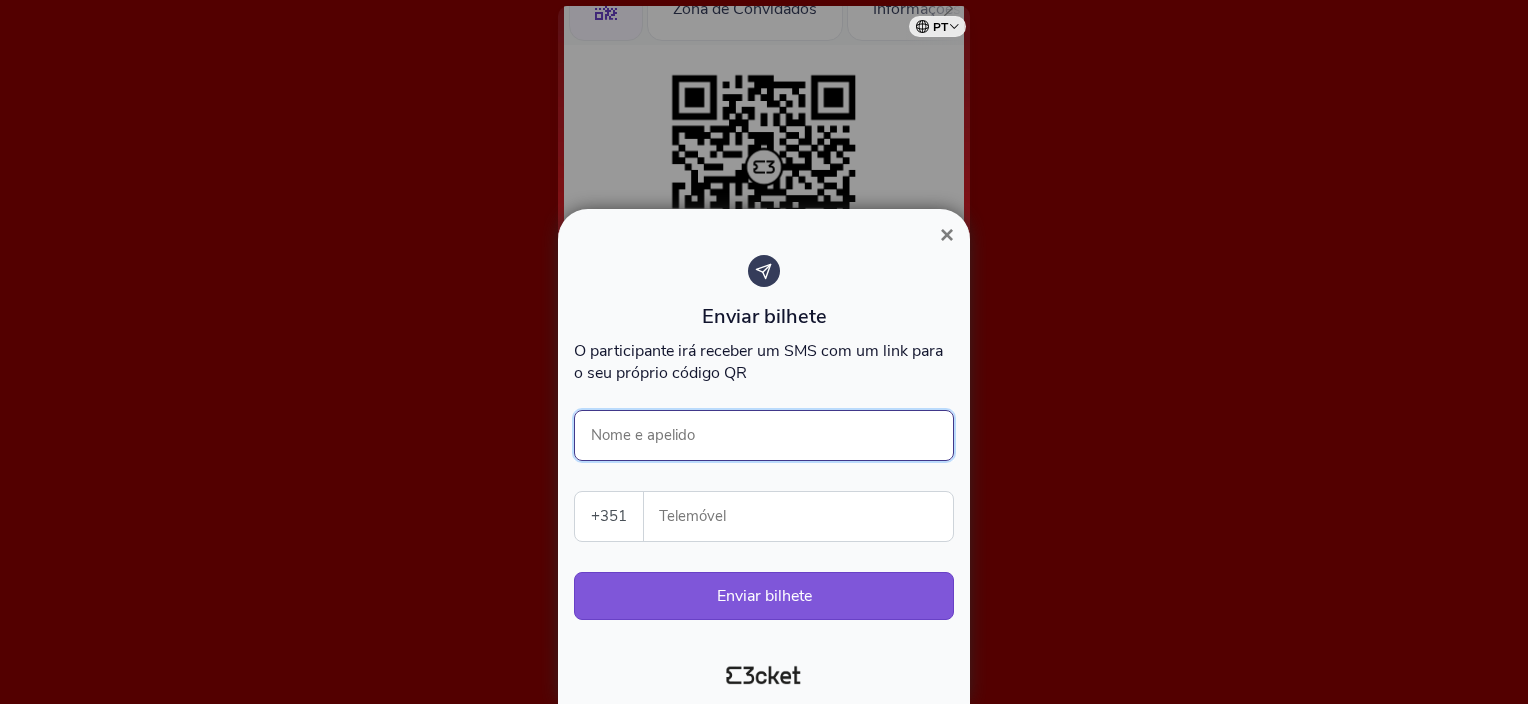 click on "Nome e apelido" at bounding box center (764, 435) 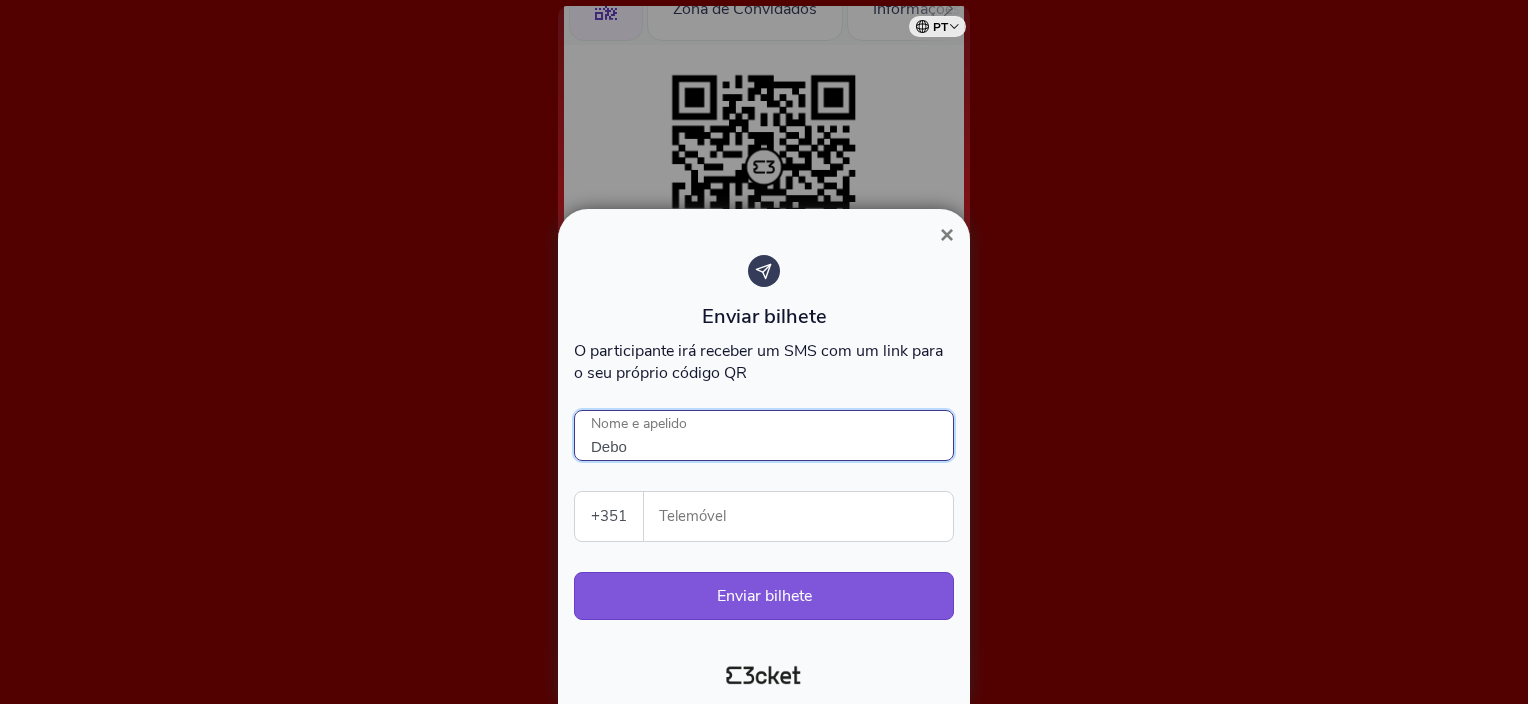 type on "Débora rafaela barbosa dos santos" 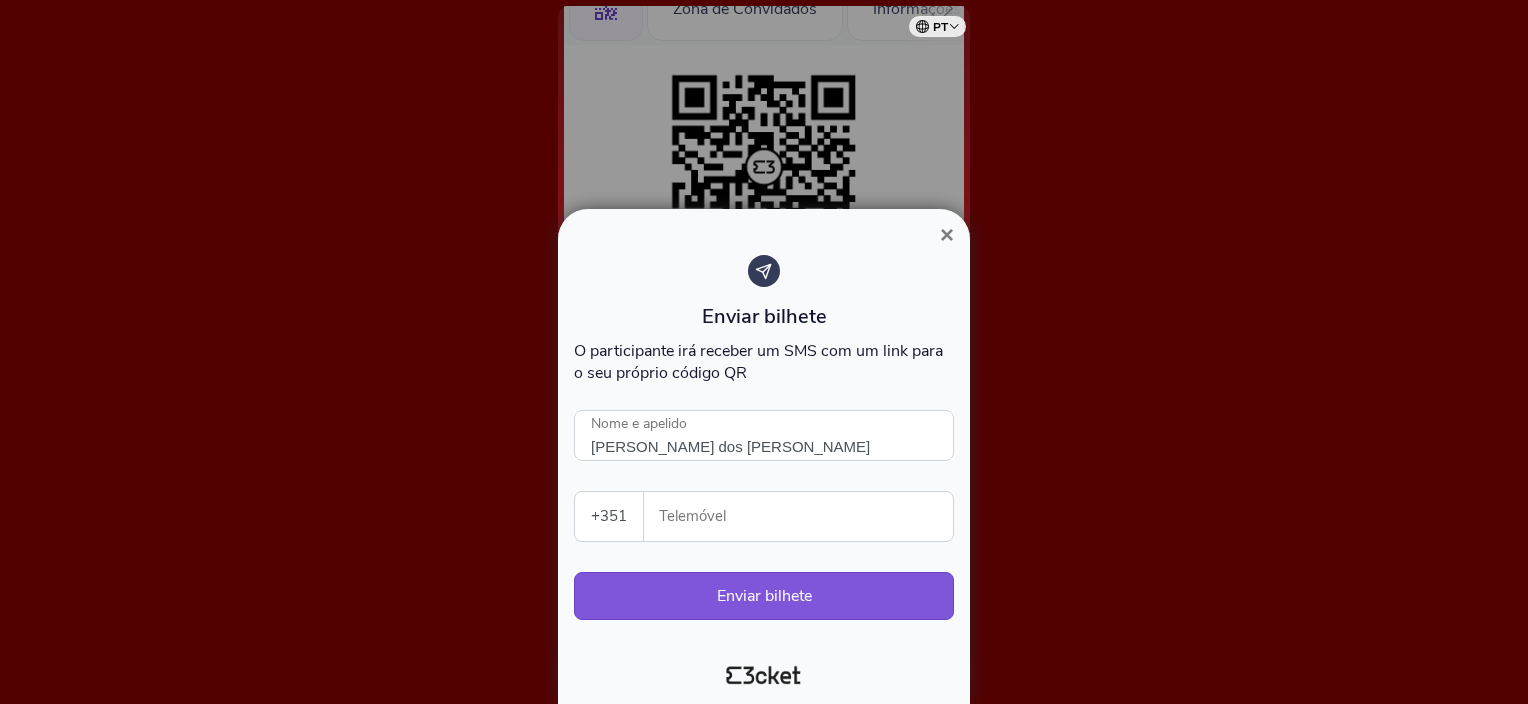 type on "912354834" 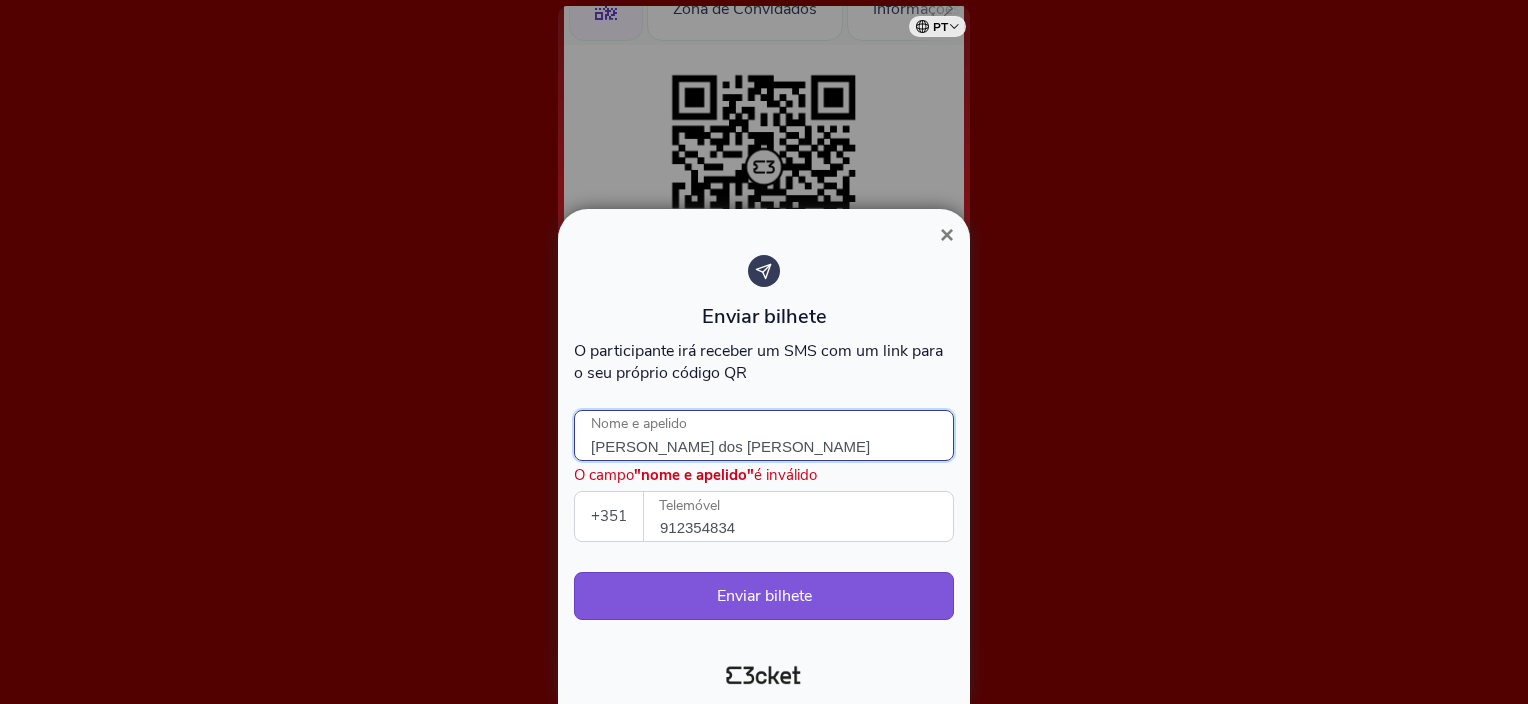 click on "Débora rafaela barbosa dos santos" at bounding box center [764, 435] 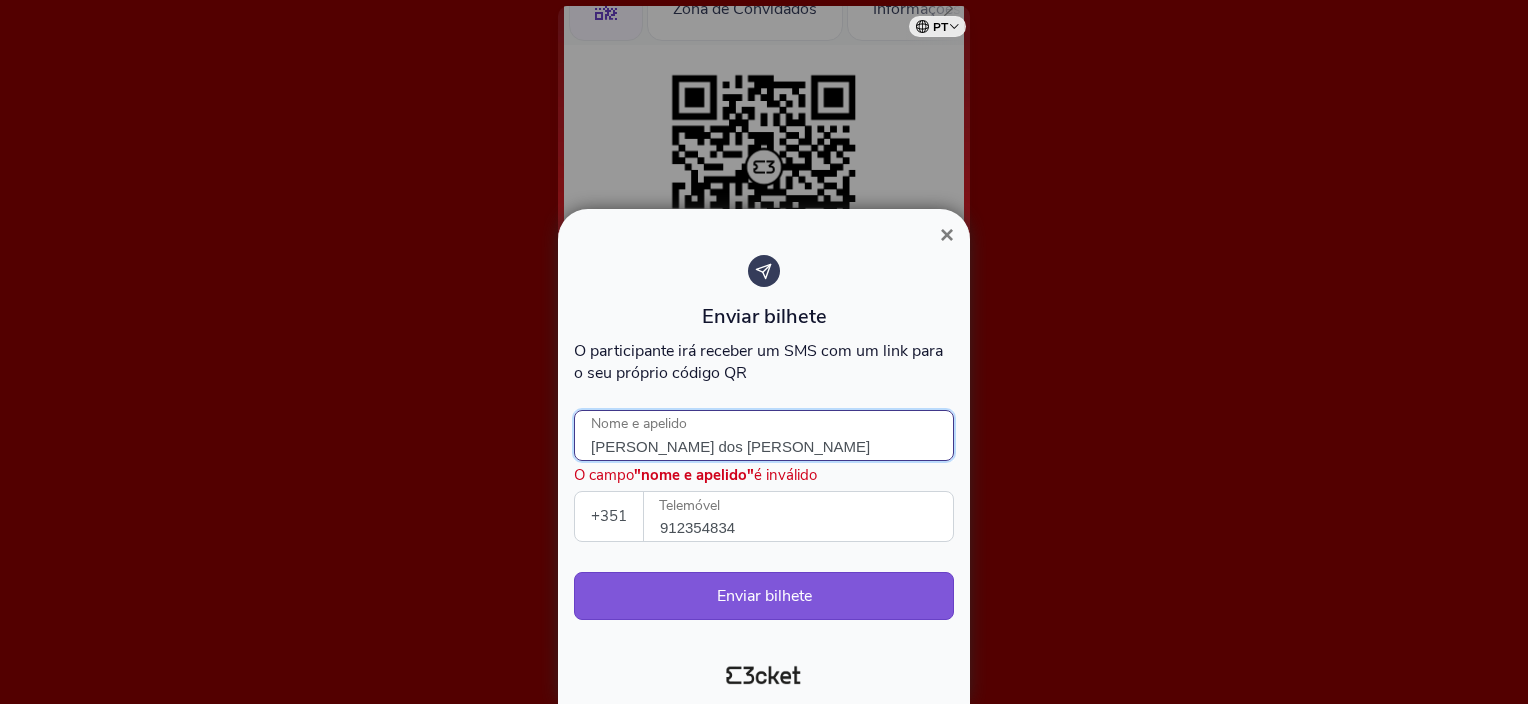 click on "Débora rafaela barbosa dos santos" at bounding box center (764, 435) 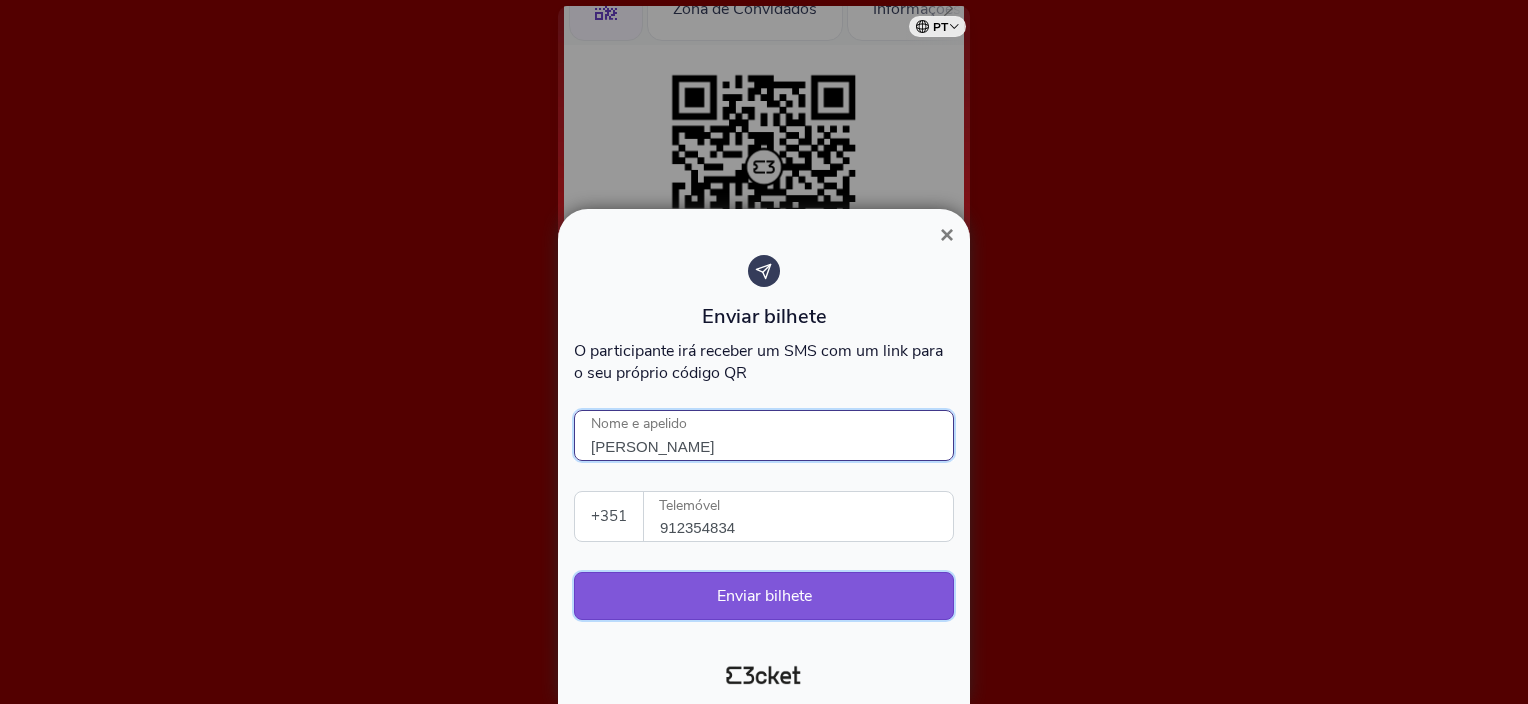 type on "Débora santos" 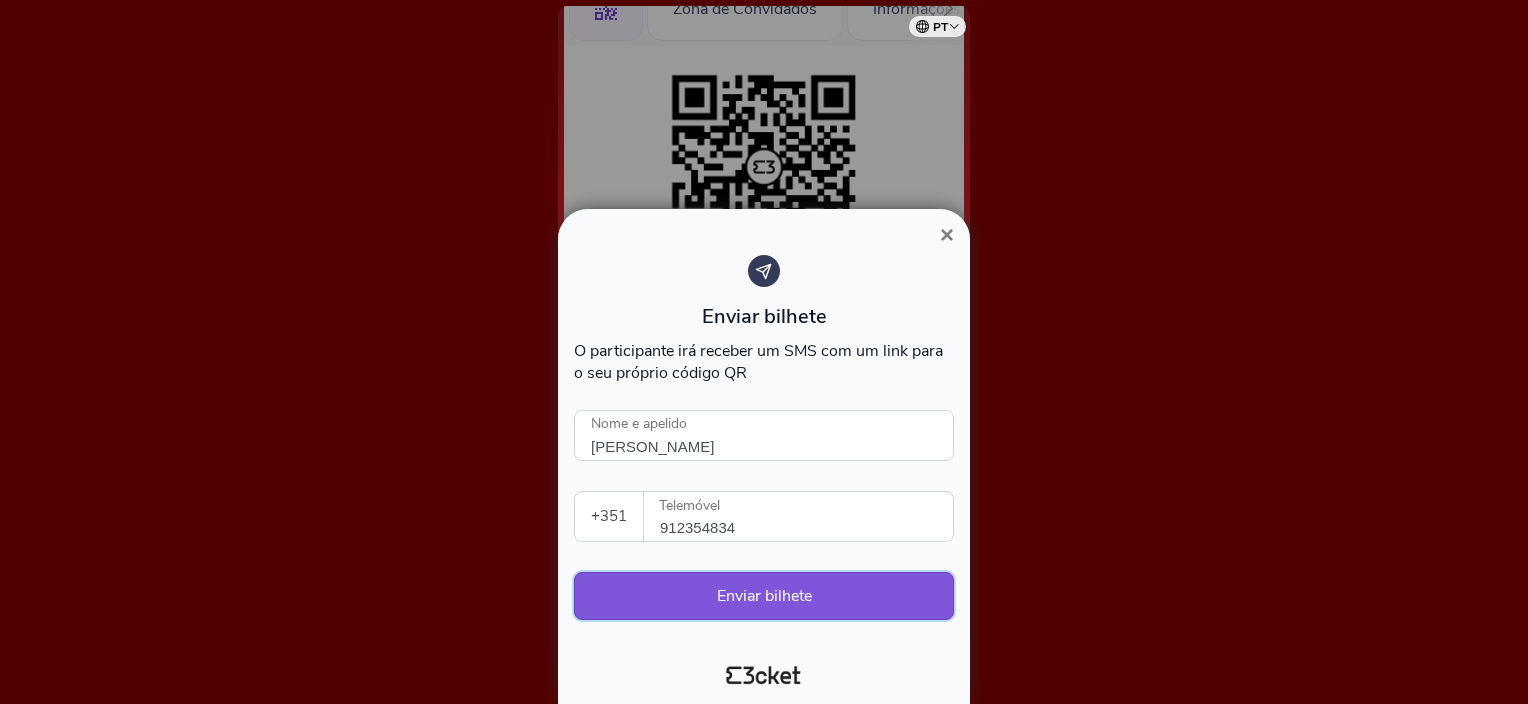 click on "Enviar bilhete" at bounding box center (764, 596) 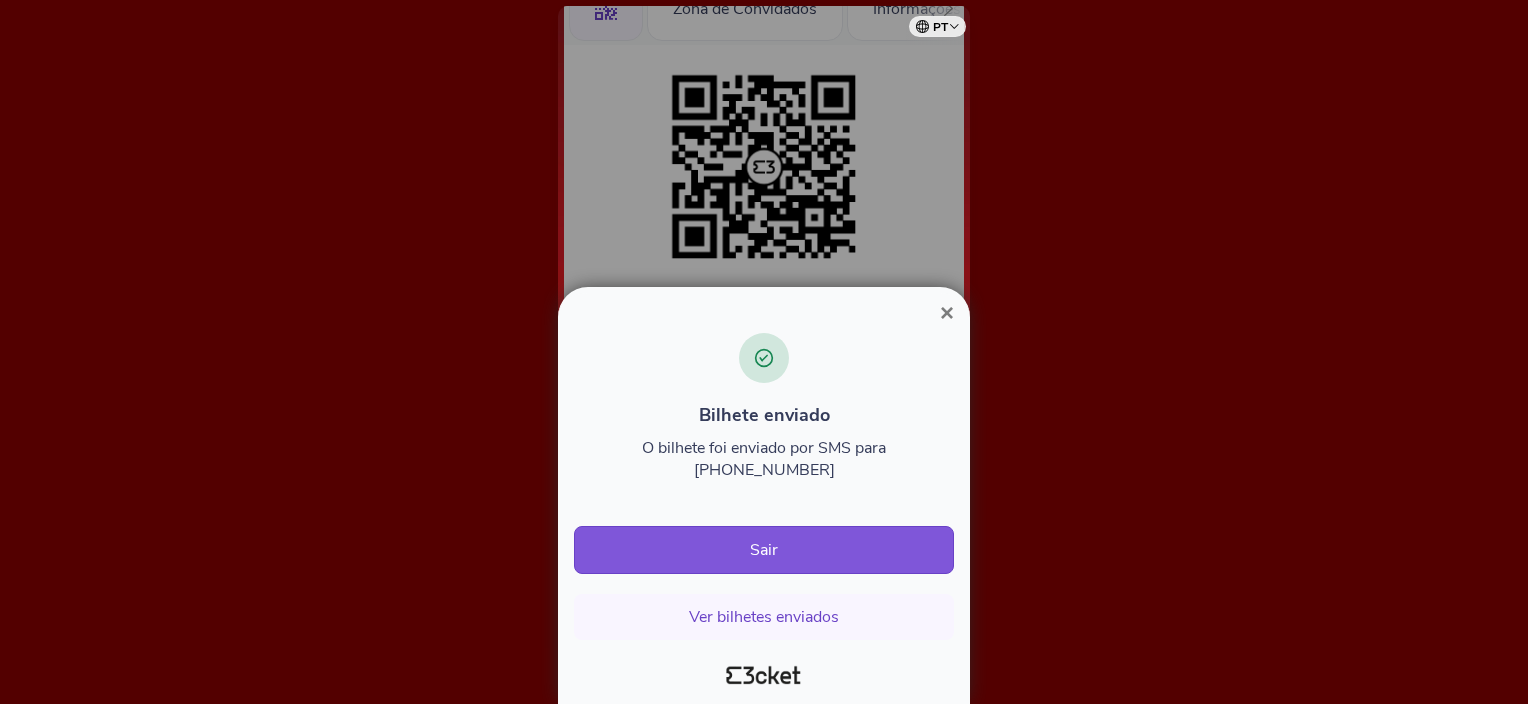click on "×" at bounding box center [947, 312] 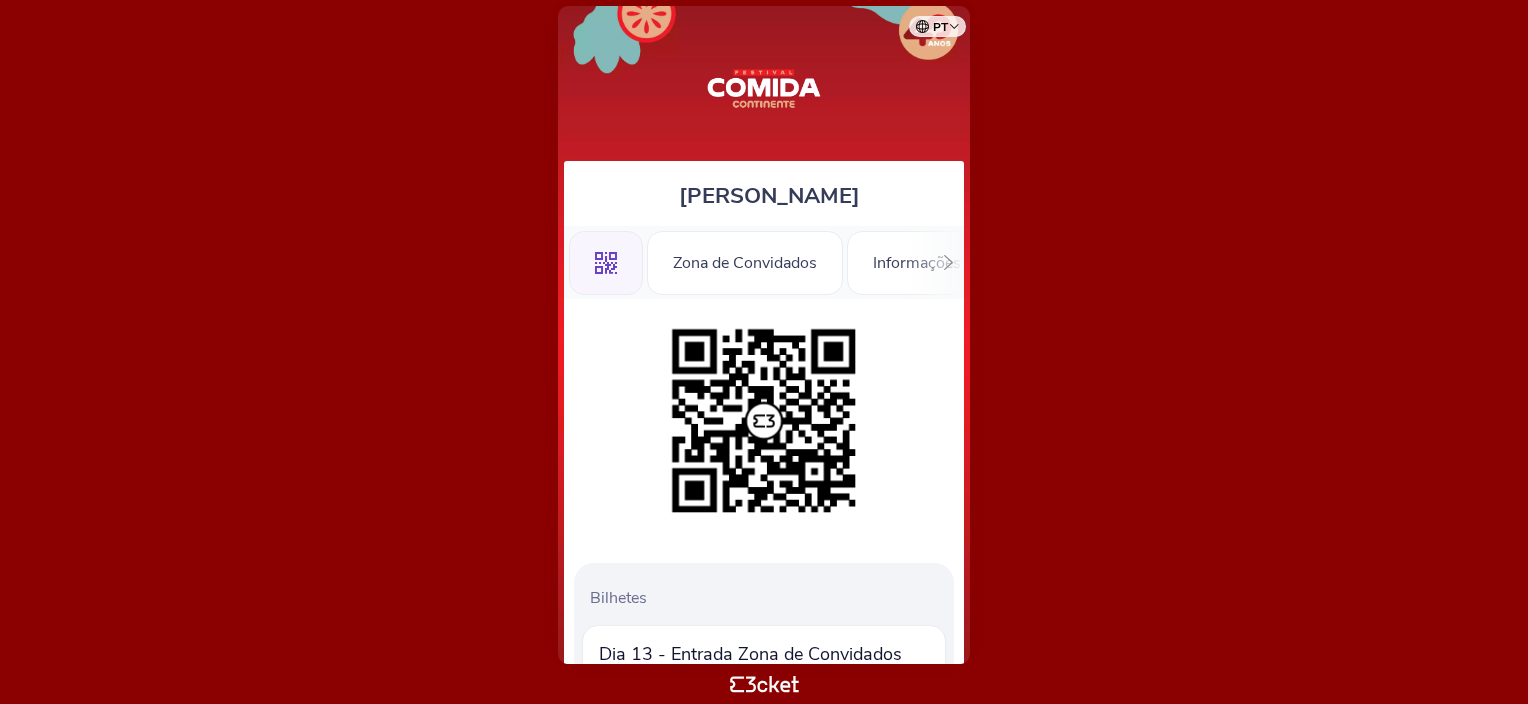 scroll, scrollTop: 0, scrollLeft: 0, axis: both 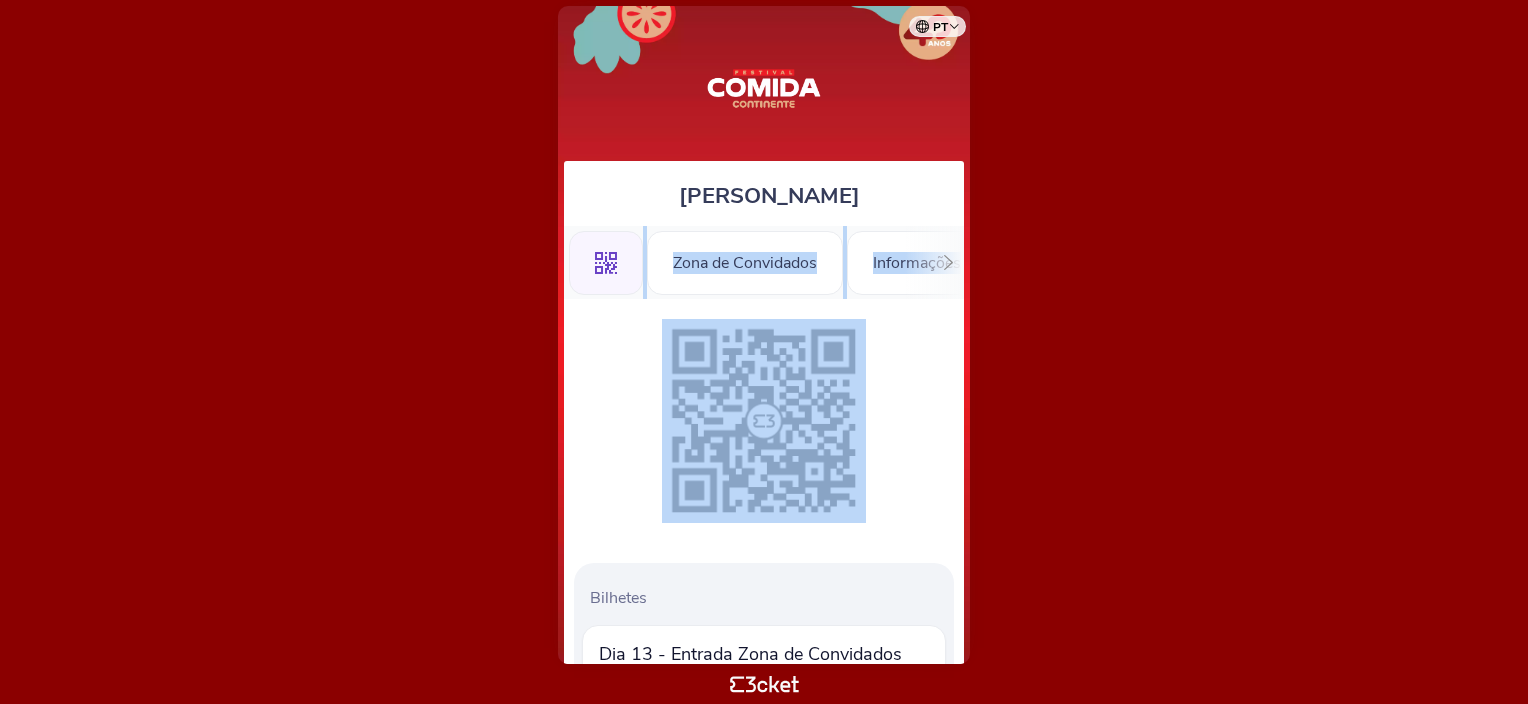 drag, startPoint x: 933, startPoint y: 353, endPoint x: 930, endPoint y: 210, distance: 143.03146 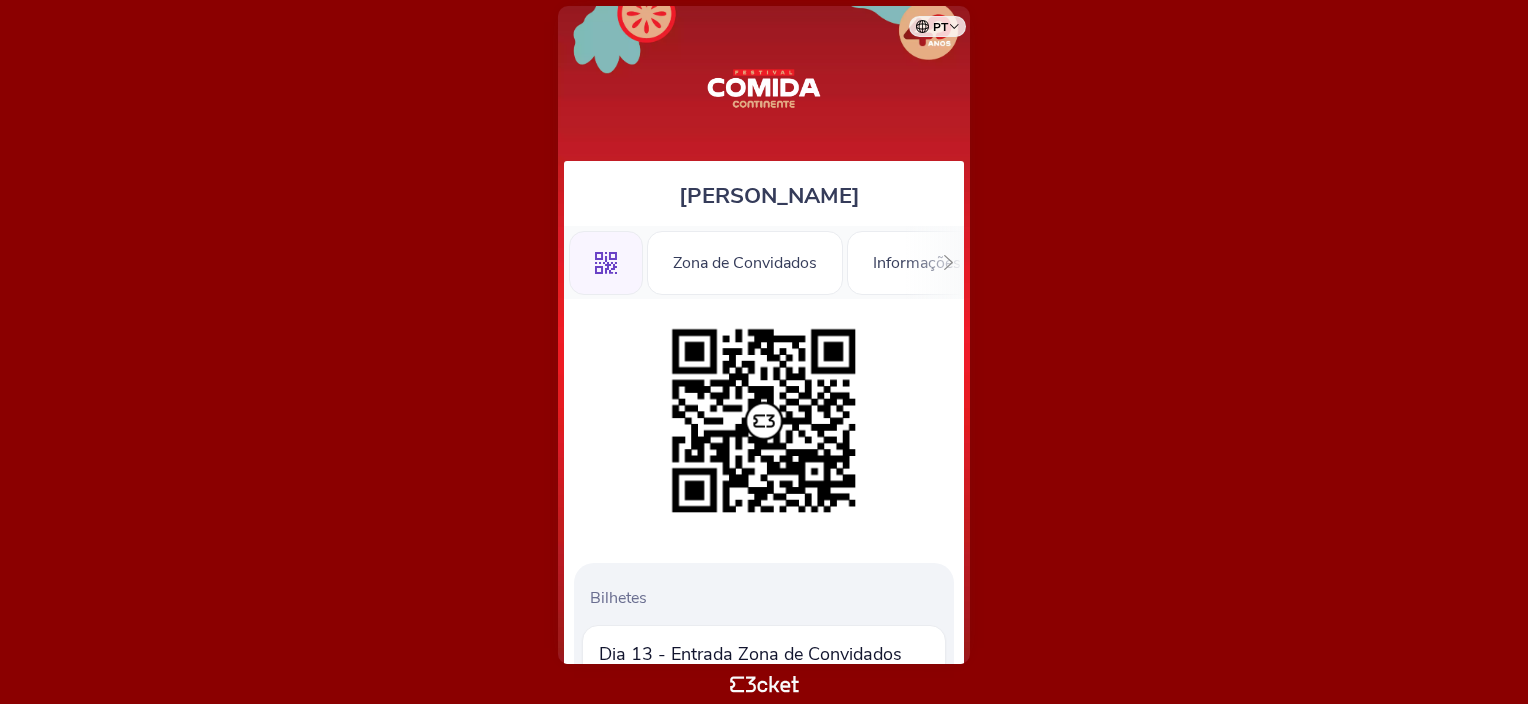 click on "pt
Português (Portugal)
English
Español
Catalan
Français
MARIA JOAO BARBOSA
.st0{fill-rule:evenodd;clip-rule:evenodd;}
Zona de Convidados
Informações" at bounding box center [764, 352] 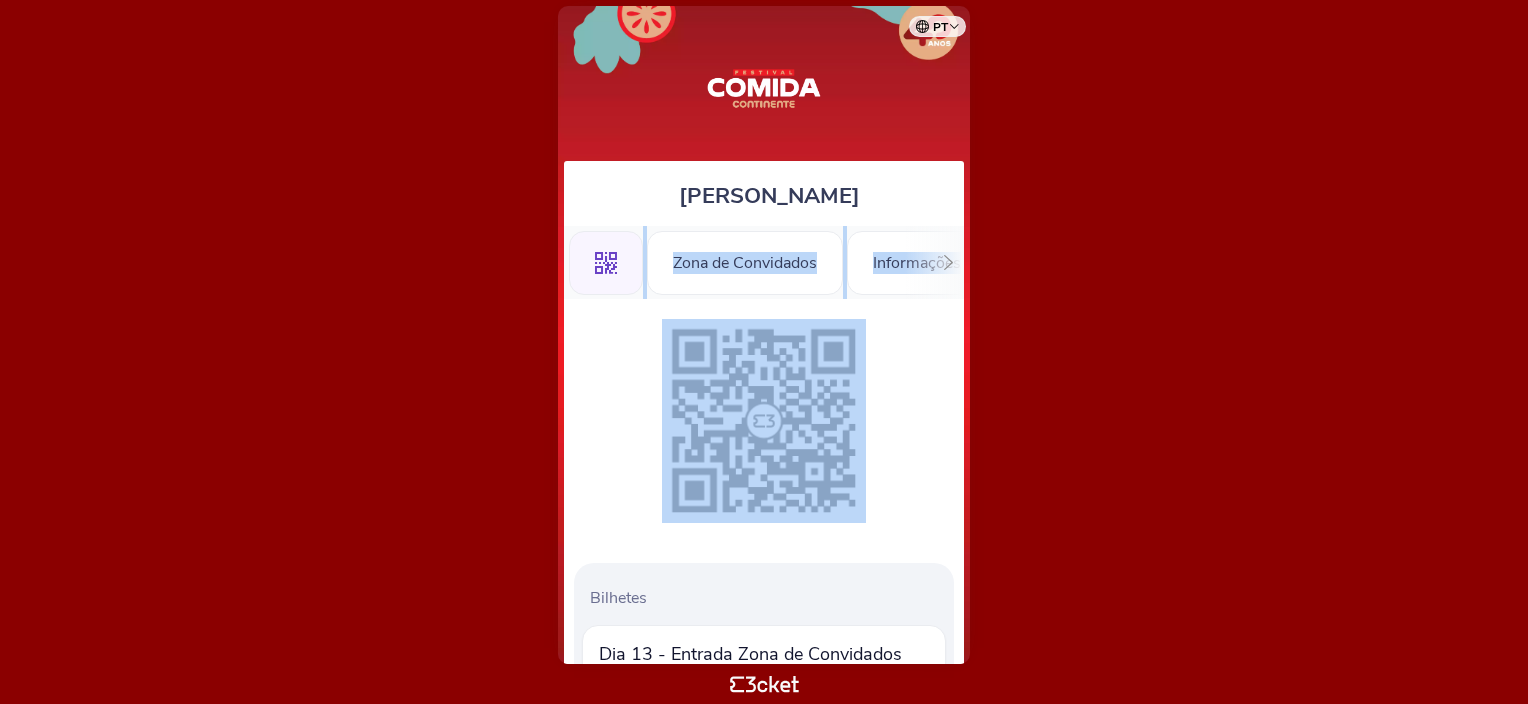 drag, startPoint x: 918, startPoint y: 475, endPoint x: 888, endPoint y: 176, distance: 300.50125 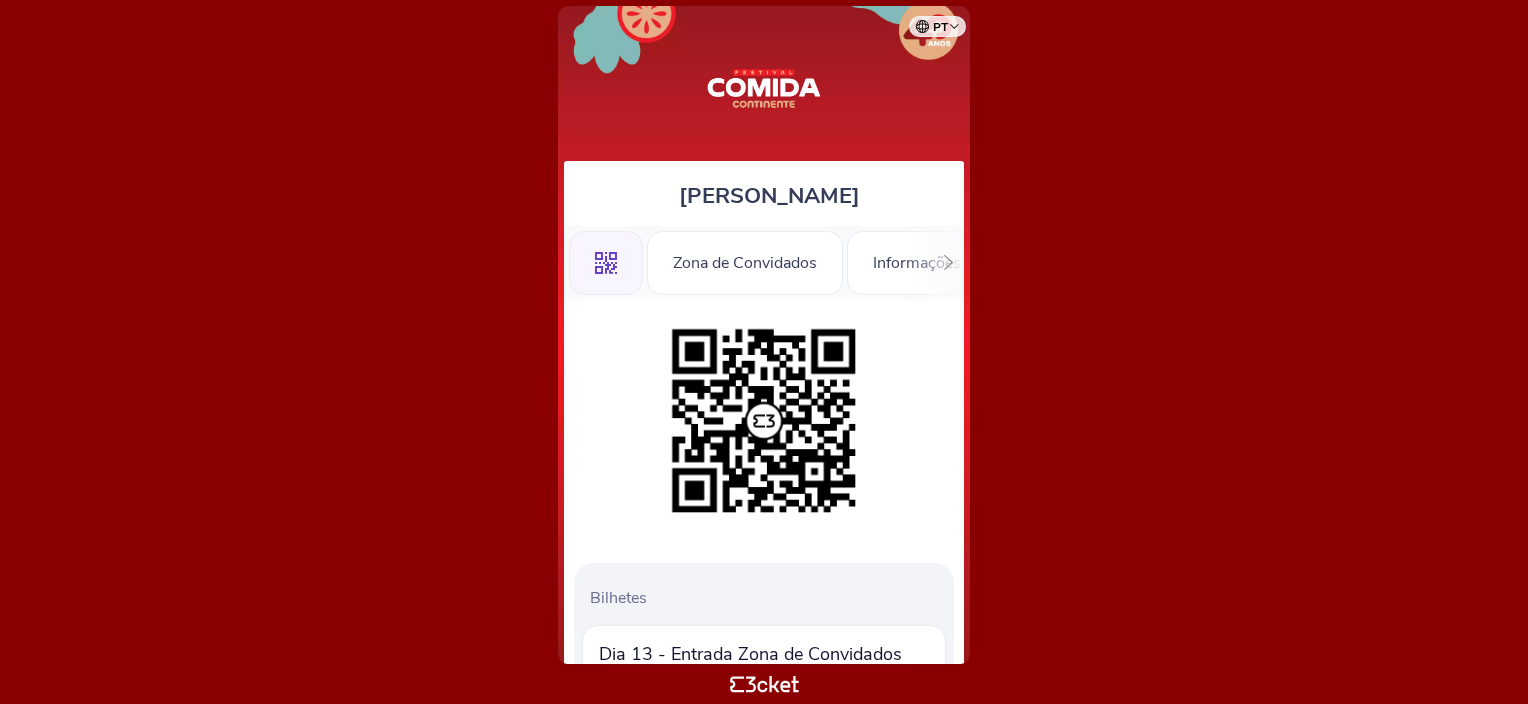 drag, startPoint x: 939, startPoint y: 156, endPoint x: 887, endPoint y: 340, distance: 191.2067 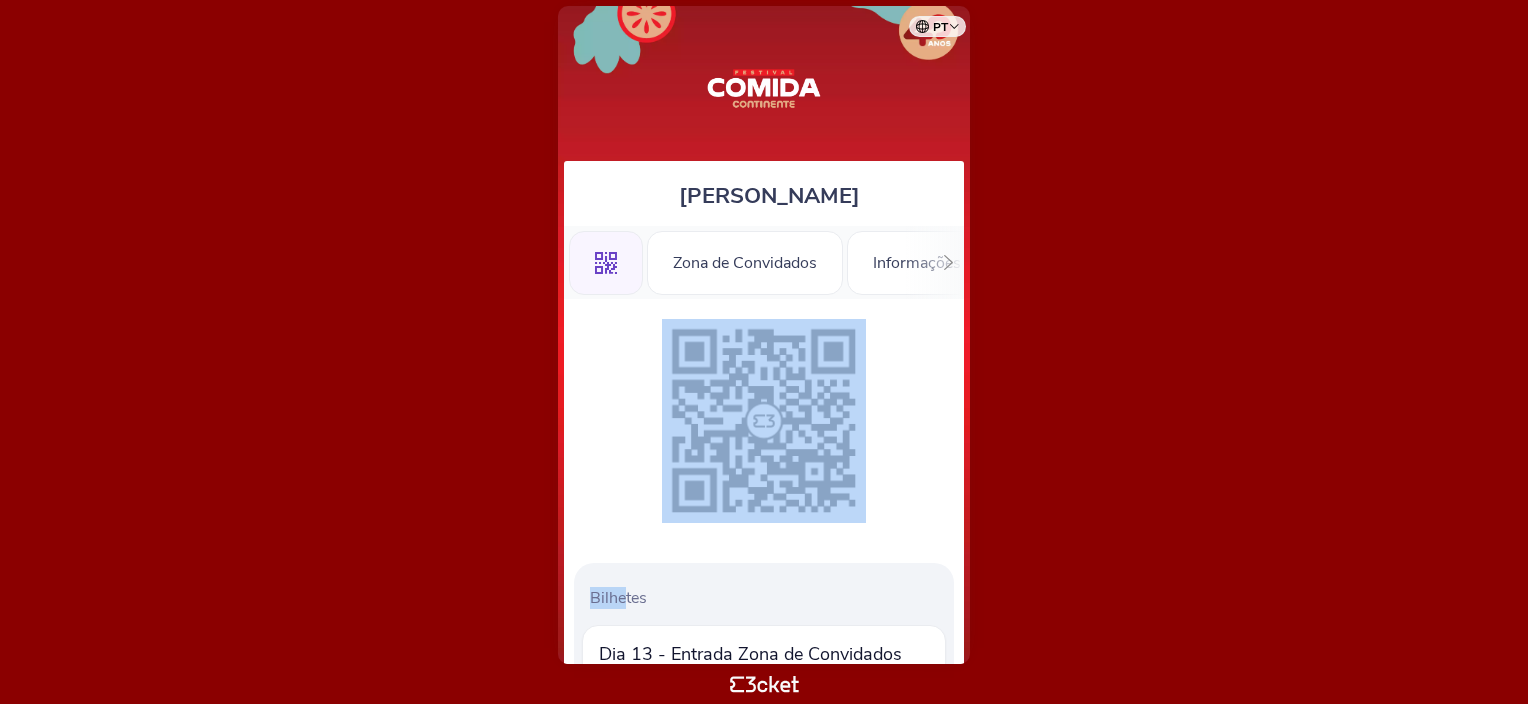 drag, startPoint x: 624, startPoint y: 594, endPoint x: 610, endPoint y: 300, distance: 294.33313 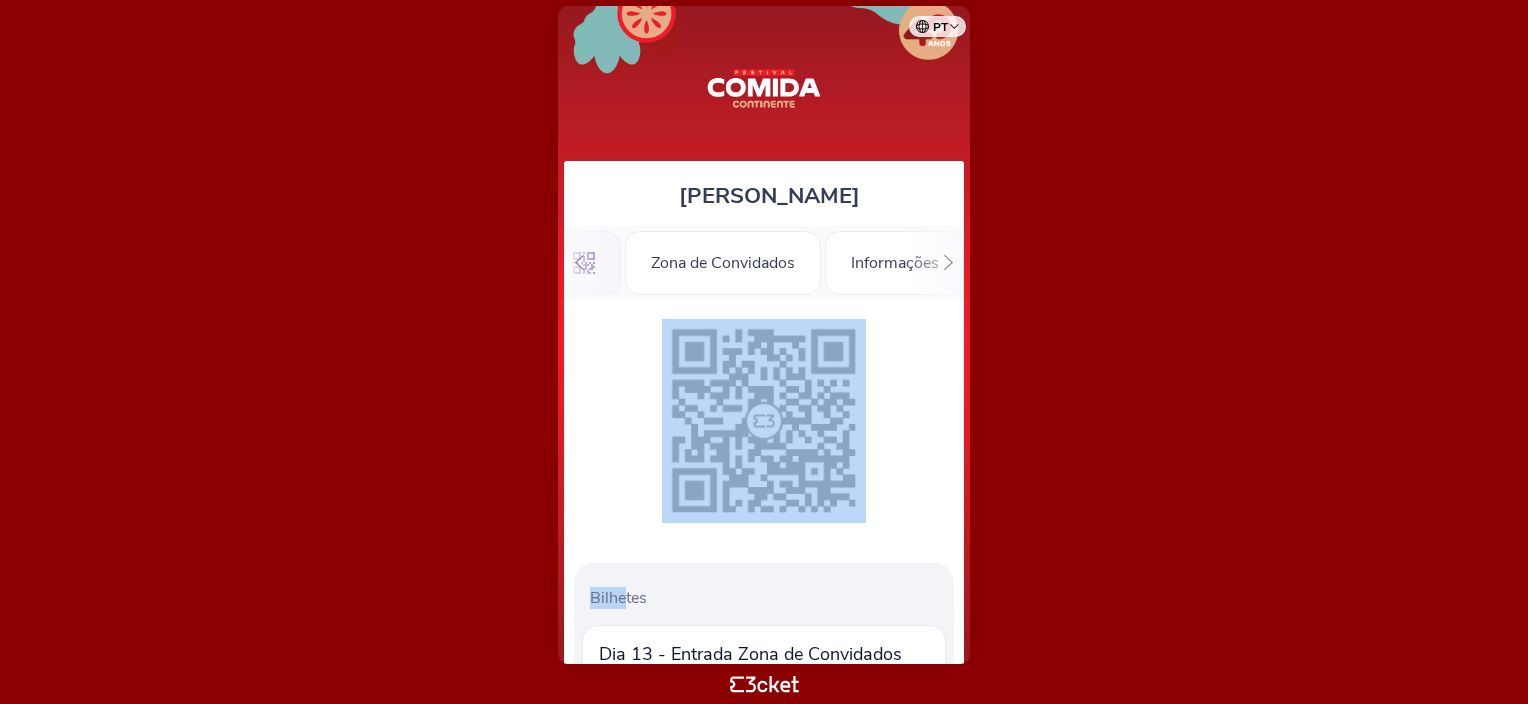scroll, scrollTop: 0, scrollLeft: 28, axis: horizontal 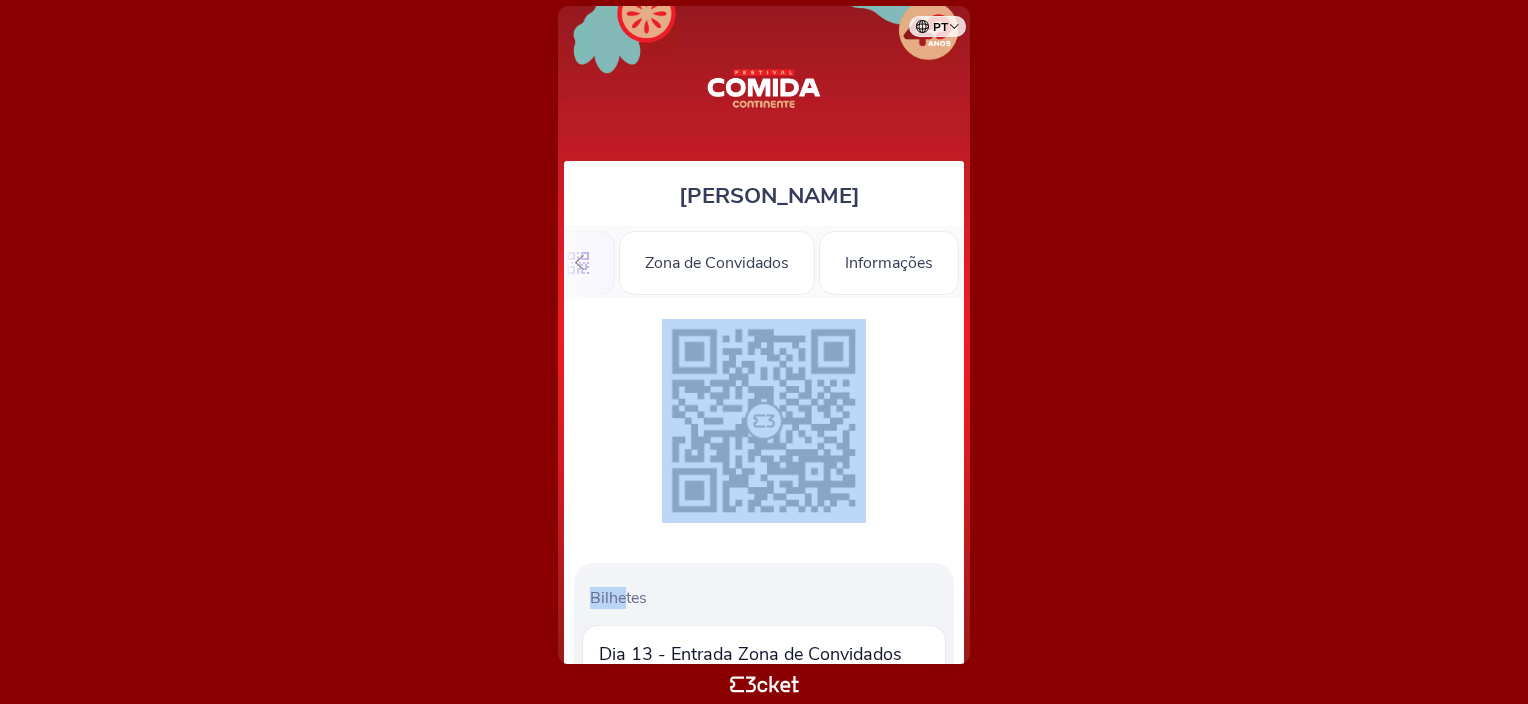 click on "Informações" at bounding box center (889, 263) 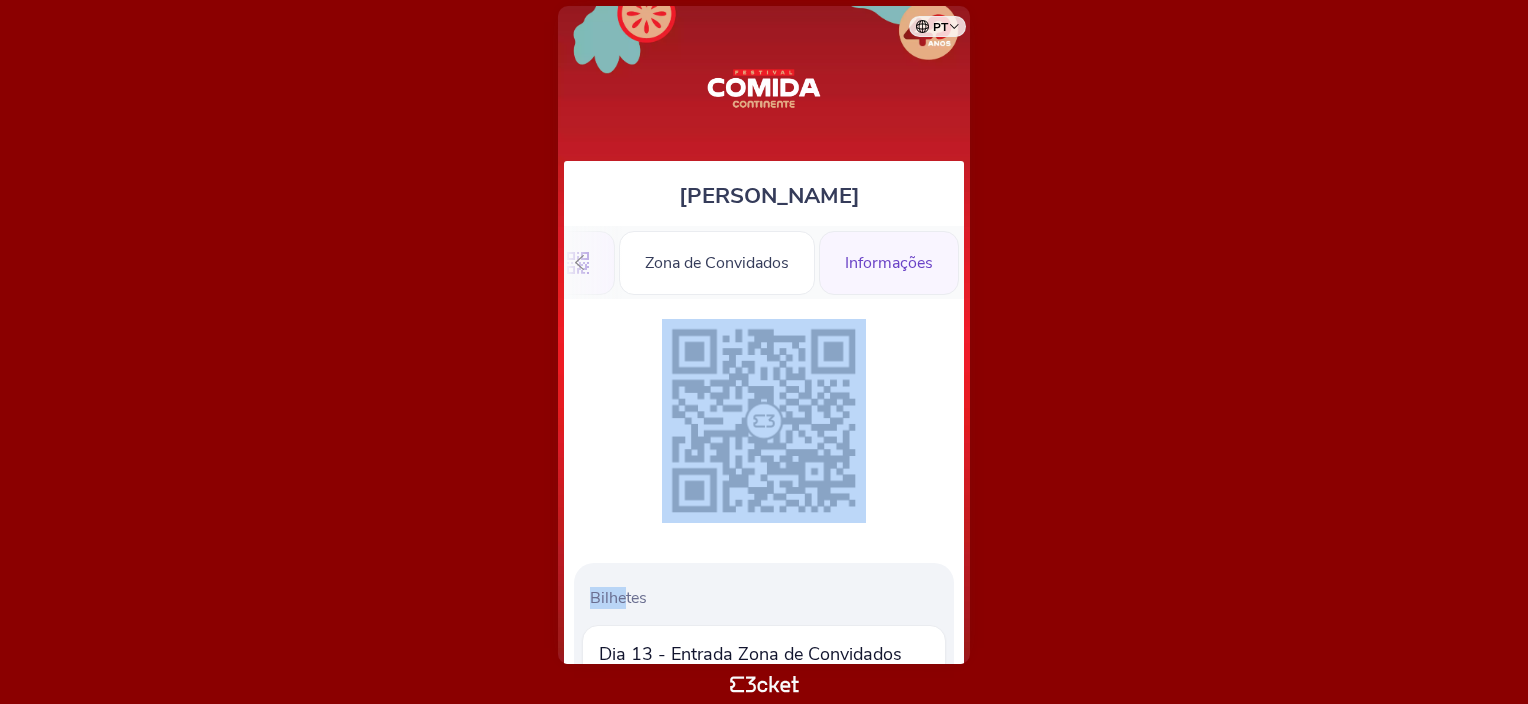 click on "Informações" at bounding box center (889, 263) 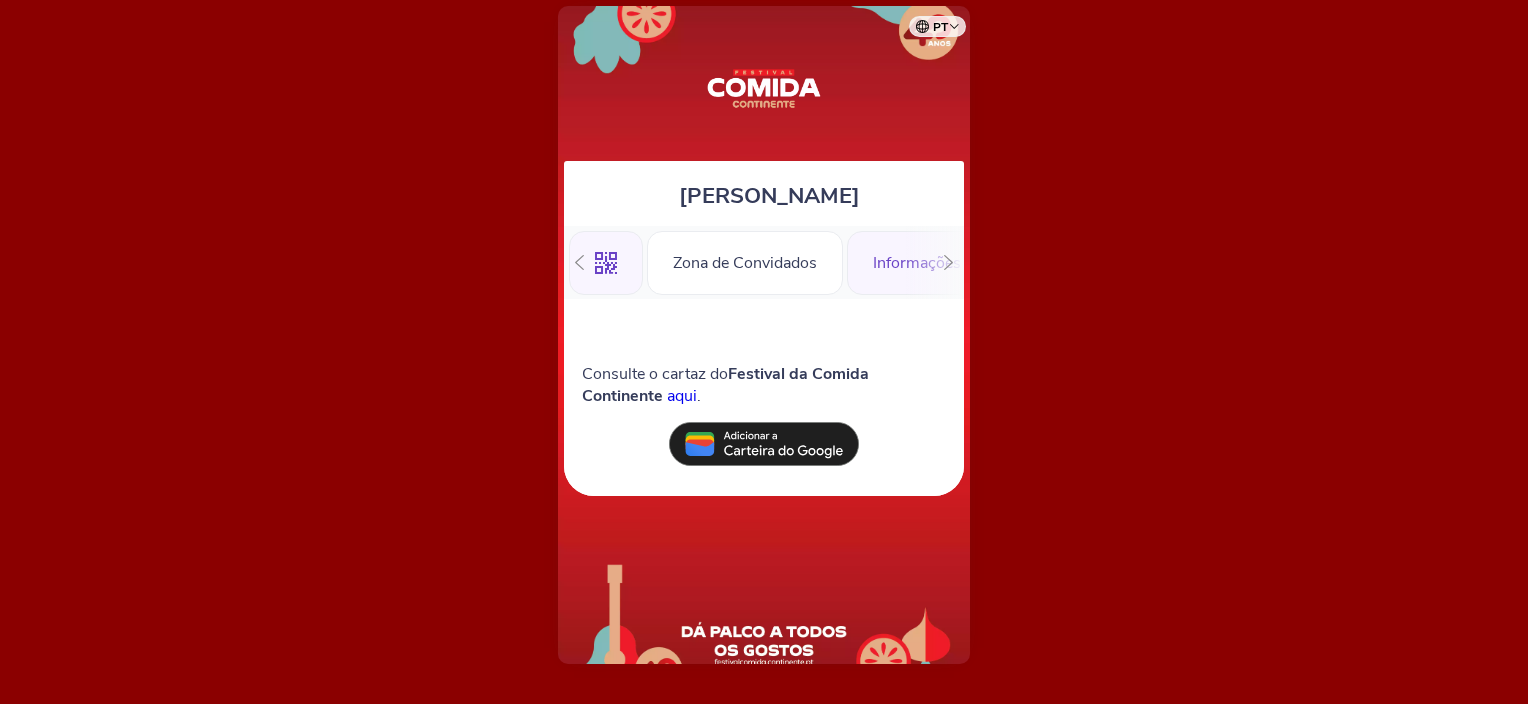 scroll, scrollTop: 0, scrollLeft: 0, axis: both 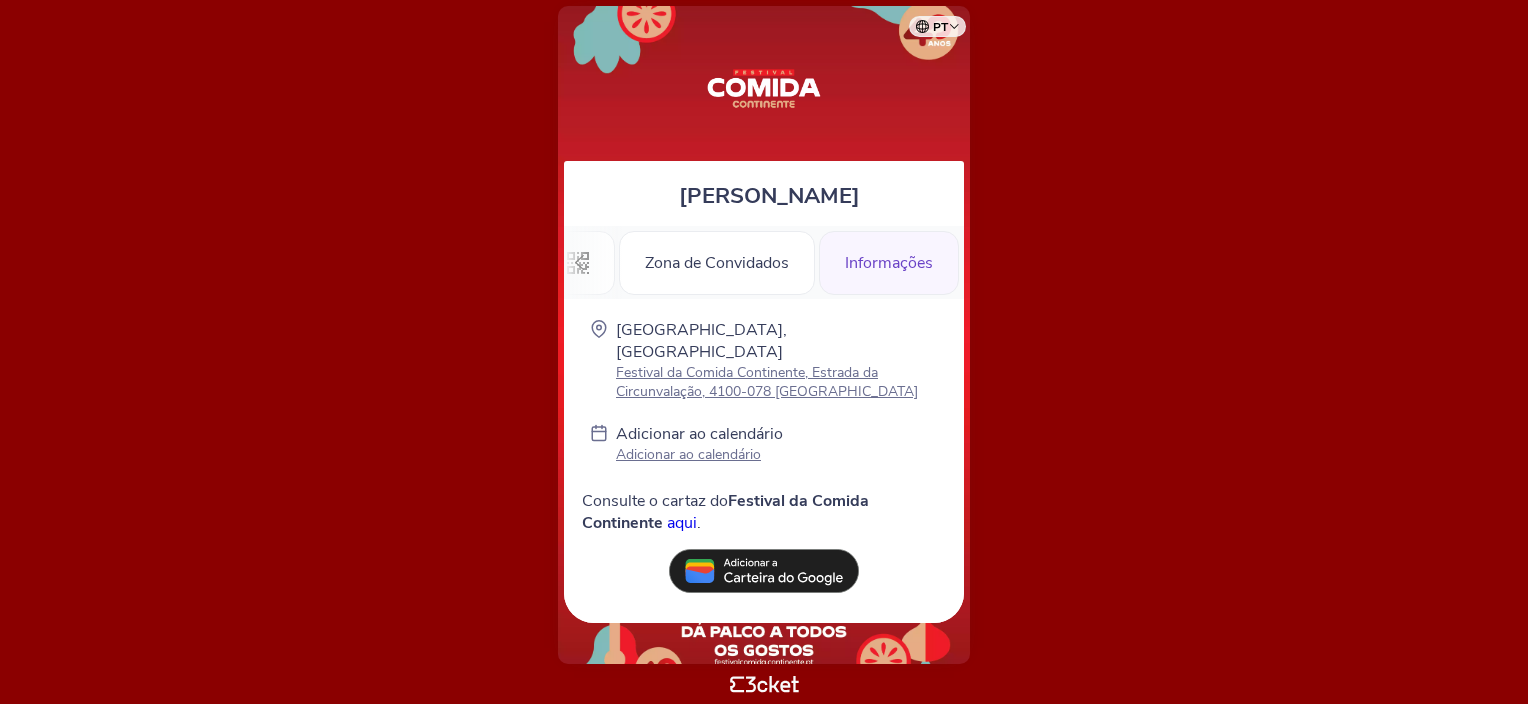 click 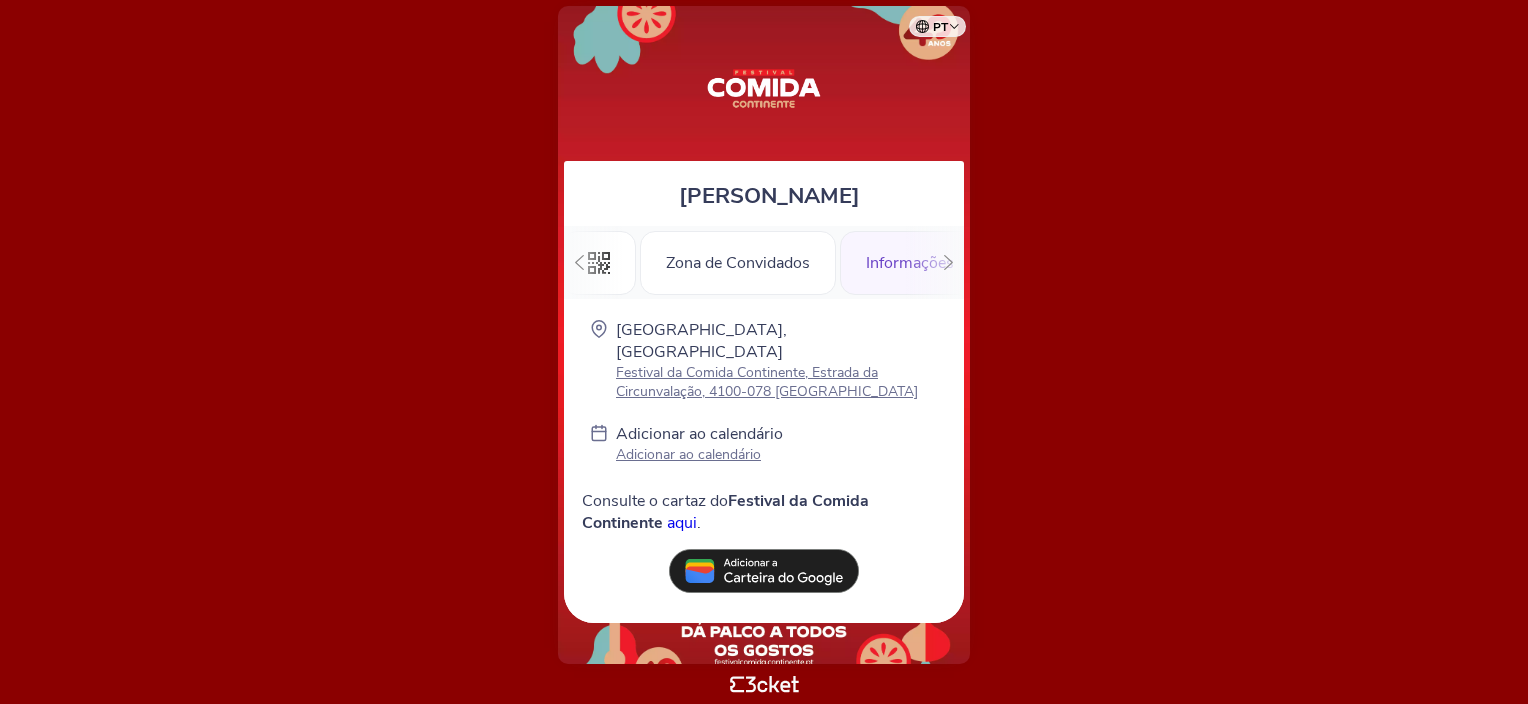 scroll, scrollTop: 0, scrollLeft: 0, axis: both 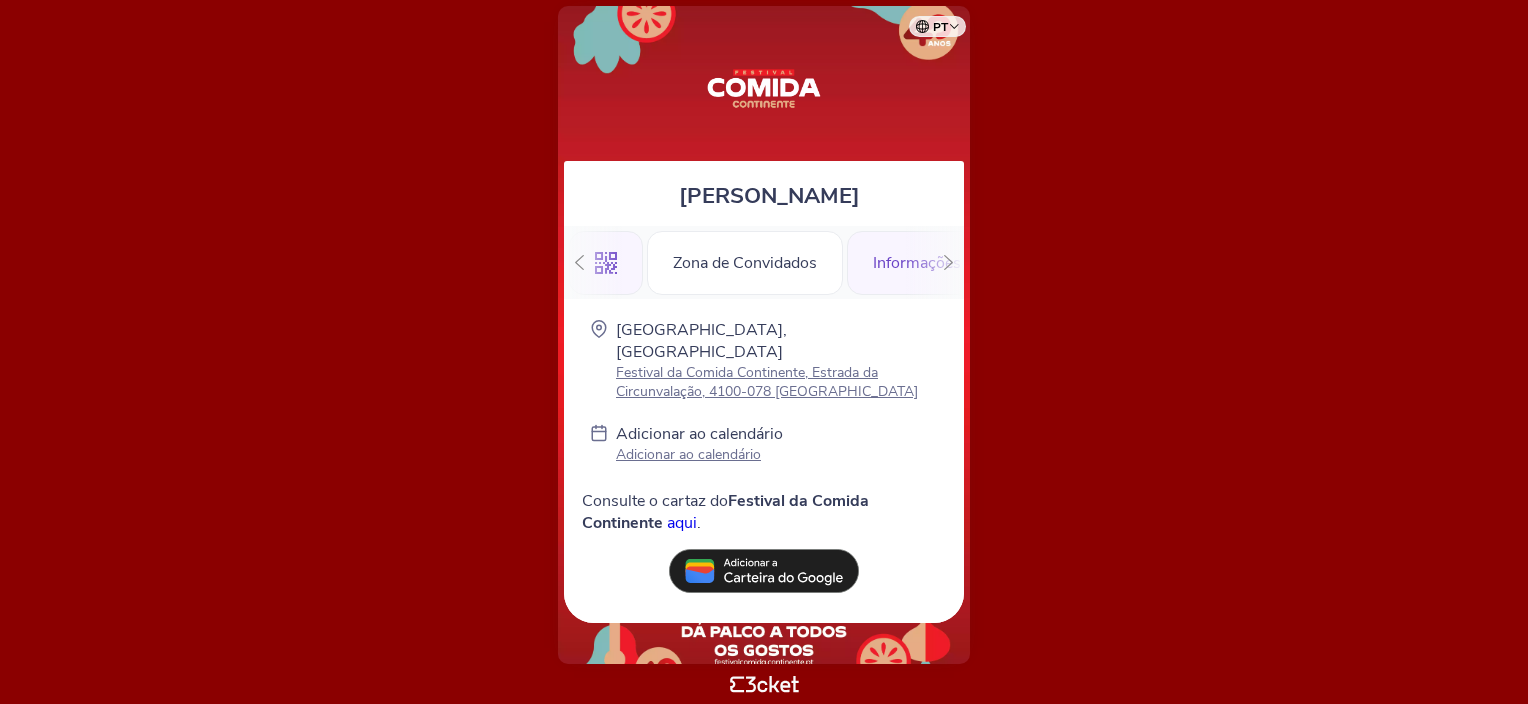 click on ".st0{fill-rule:evenodd;clip-rule:evenodd;}
Zona de Convidados
Informações" at bounding box center [764, 262] 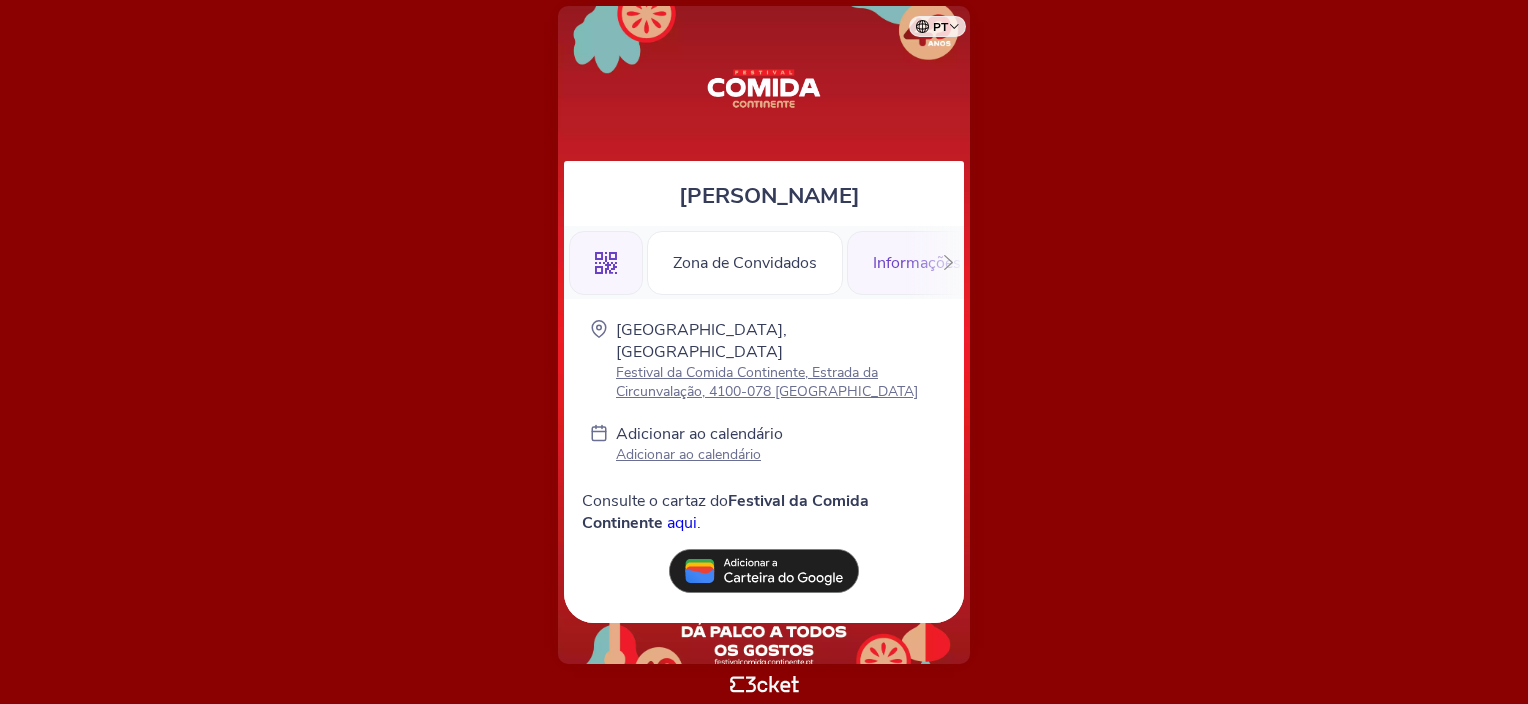 click on ".st0{fill-rule:evenodd;clip-rule:evenodd;}" at bounding box center (606, 263) 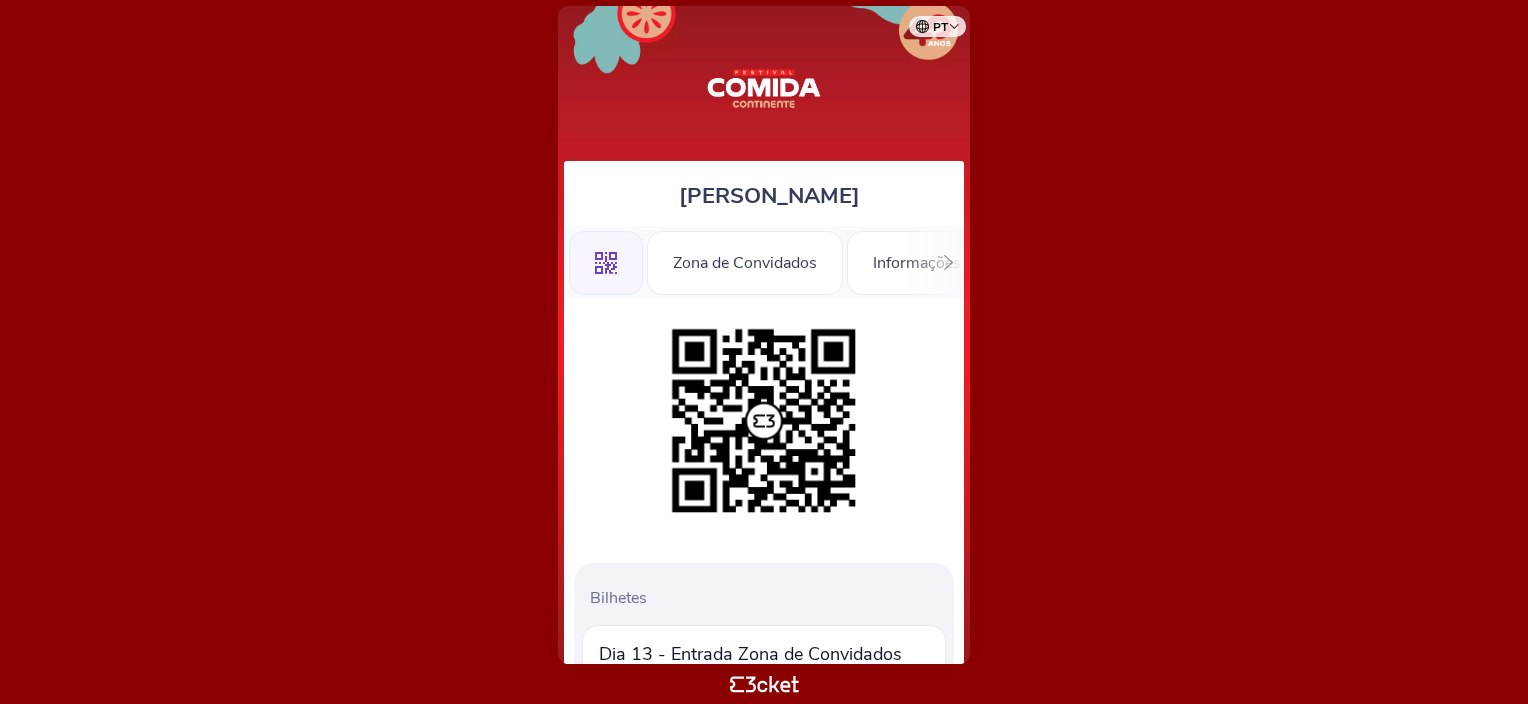 scroll, scrollTop: 0, scrollLeft: 0, axis: both 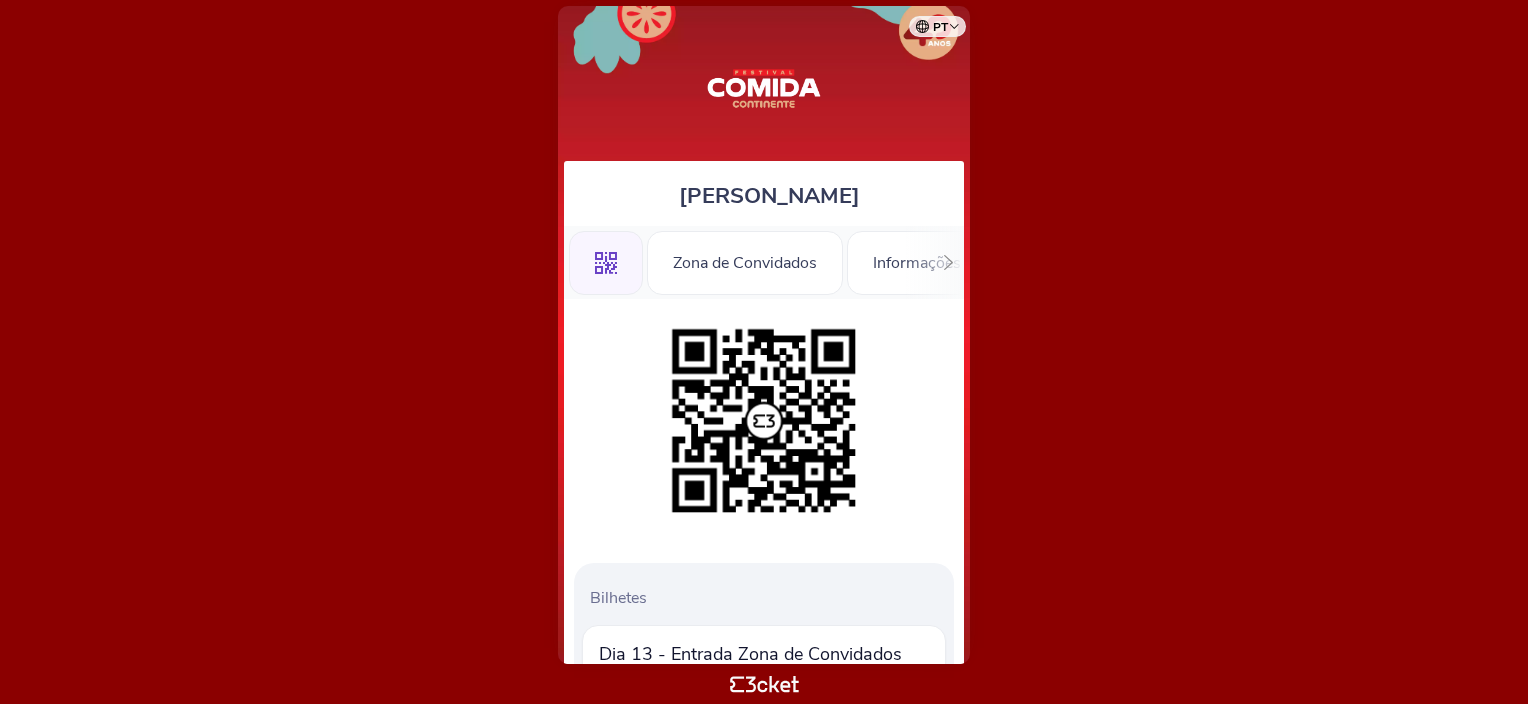 click on "Dia 13 - Entrada Zona de Convidados
[PERSON_NAME], [DATE]" at bounding box center (764, 664) 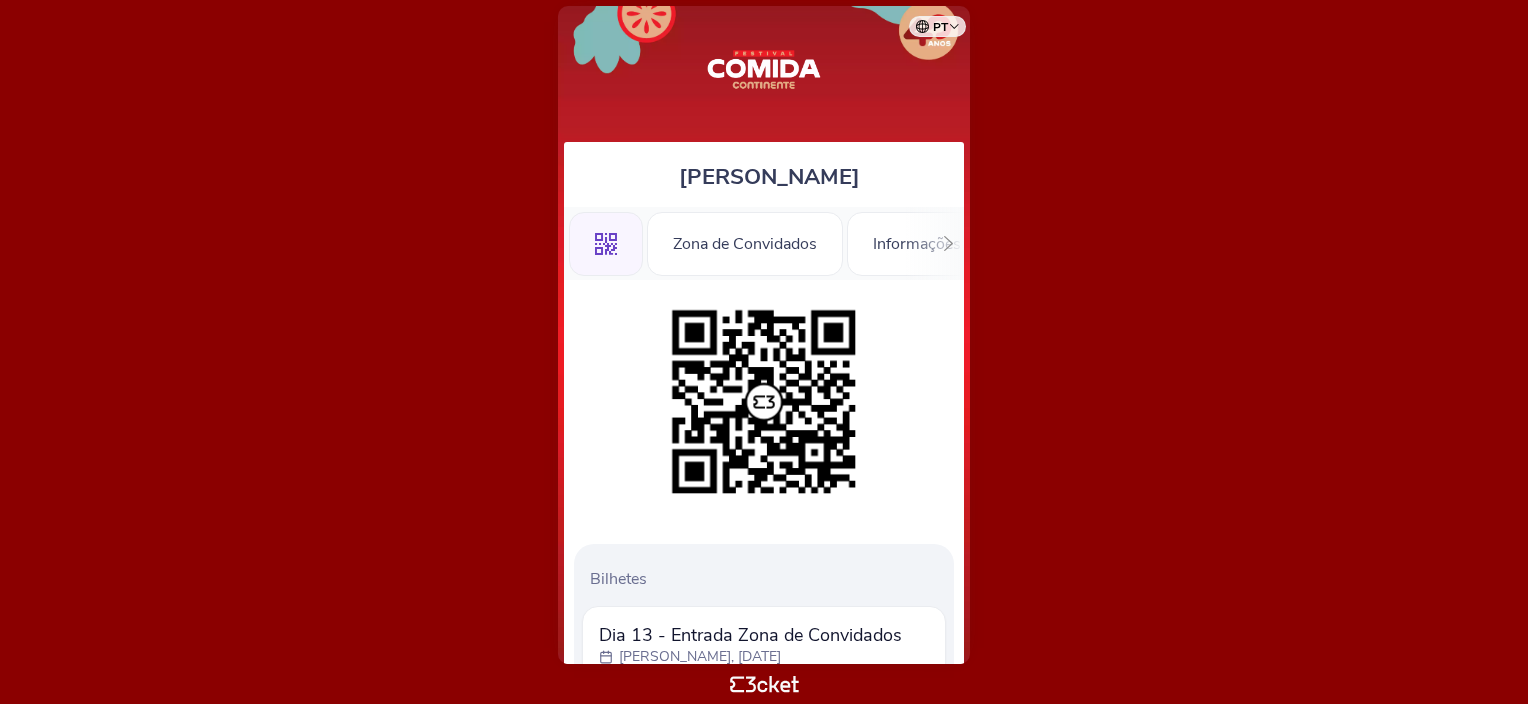 click on "Dia 13 - Entrada Zona de Convidados
[PERSON_NAME], [DATE]" at bounding box center (764, 645) 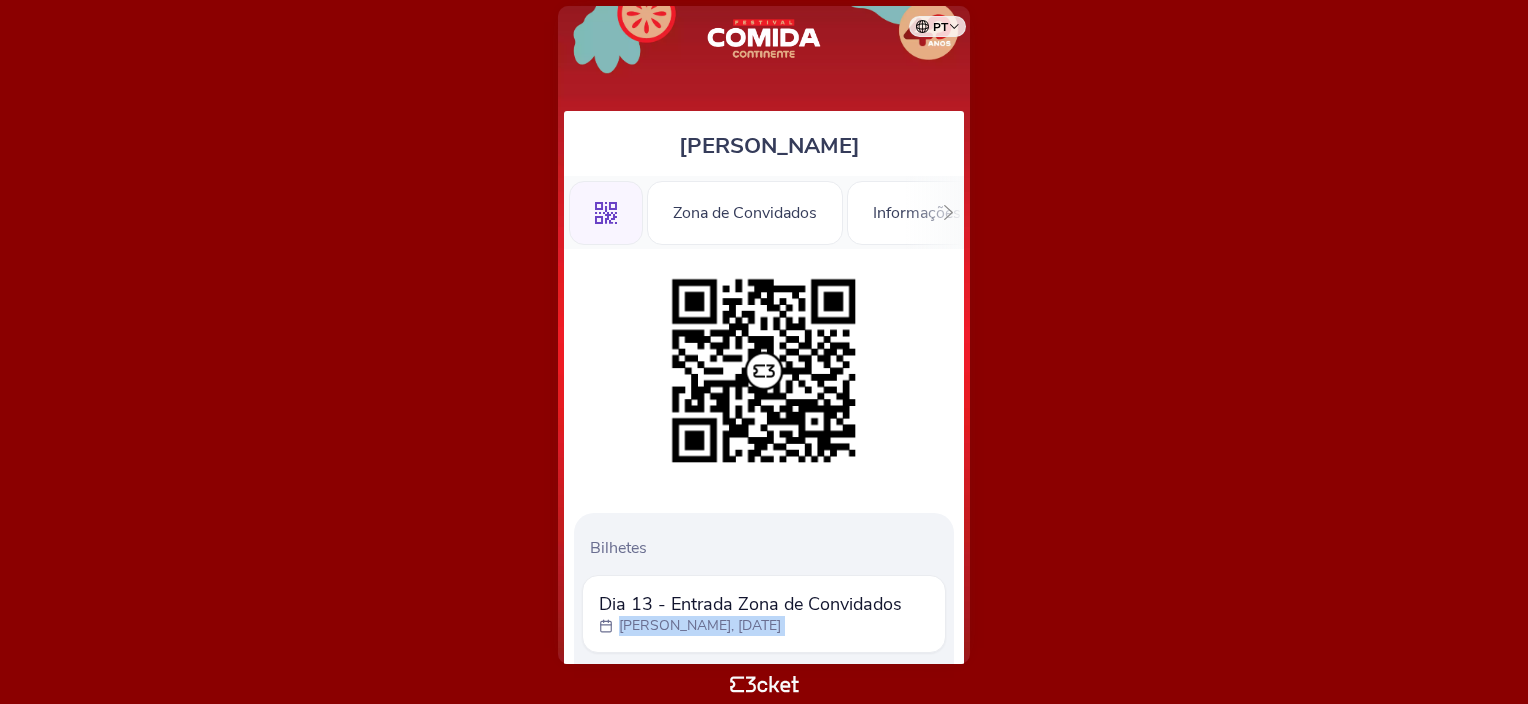 click on "Bilhetes
Dia 13 - Entrada Zona de Convidados
[PERSON_NAME], [DATE]" at bounding box center [764, 754] 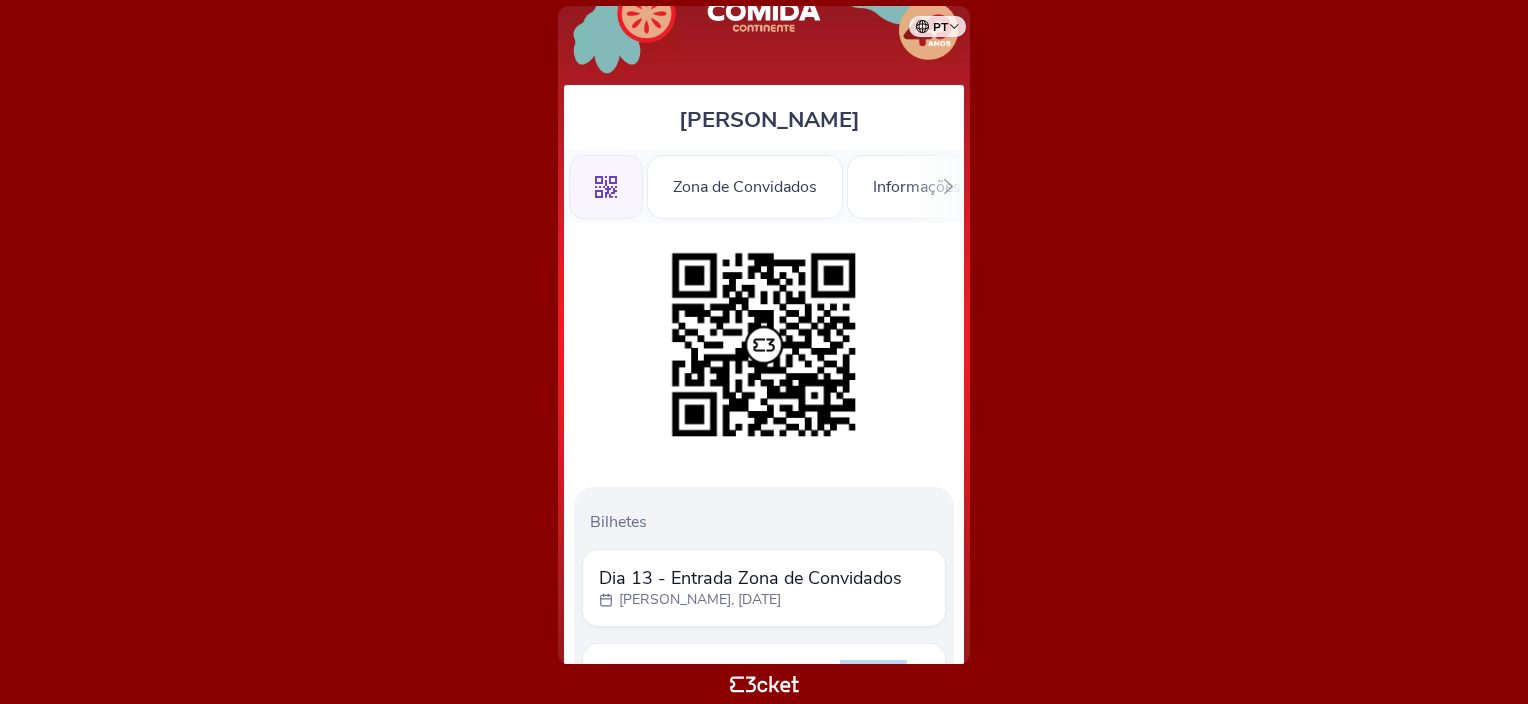 click on "Bilhetes
Dia 13 - Entrada Zona de Convidados
[PERSON_NAME], [DATE]" at bounding box center [764, 728] 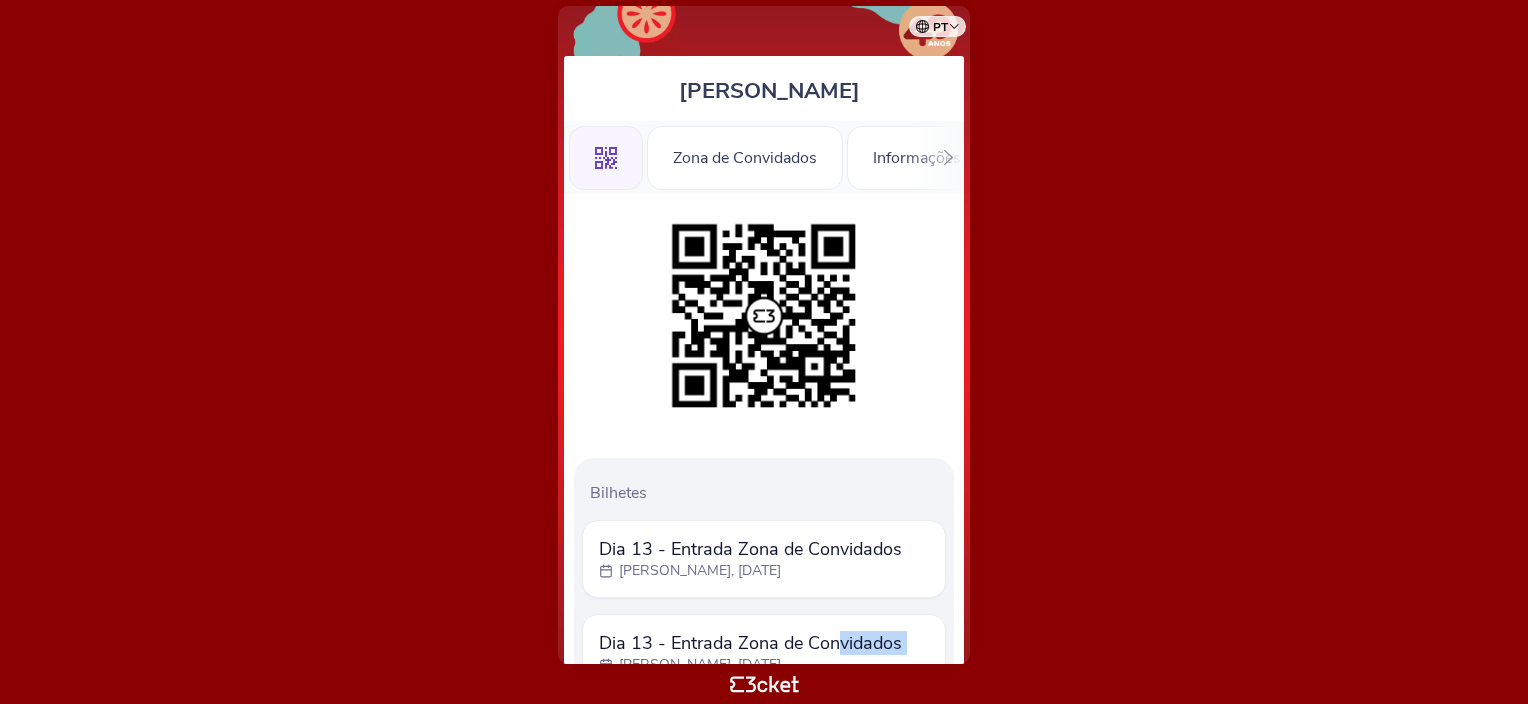 click on "Dia 13 - Entrada Zona de Convidados
[PERSON_NAME], [DATE]
Enviar bilhete" at bounding box center (764, 671) 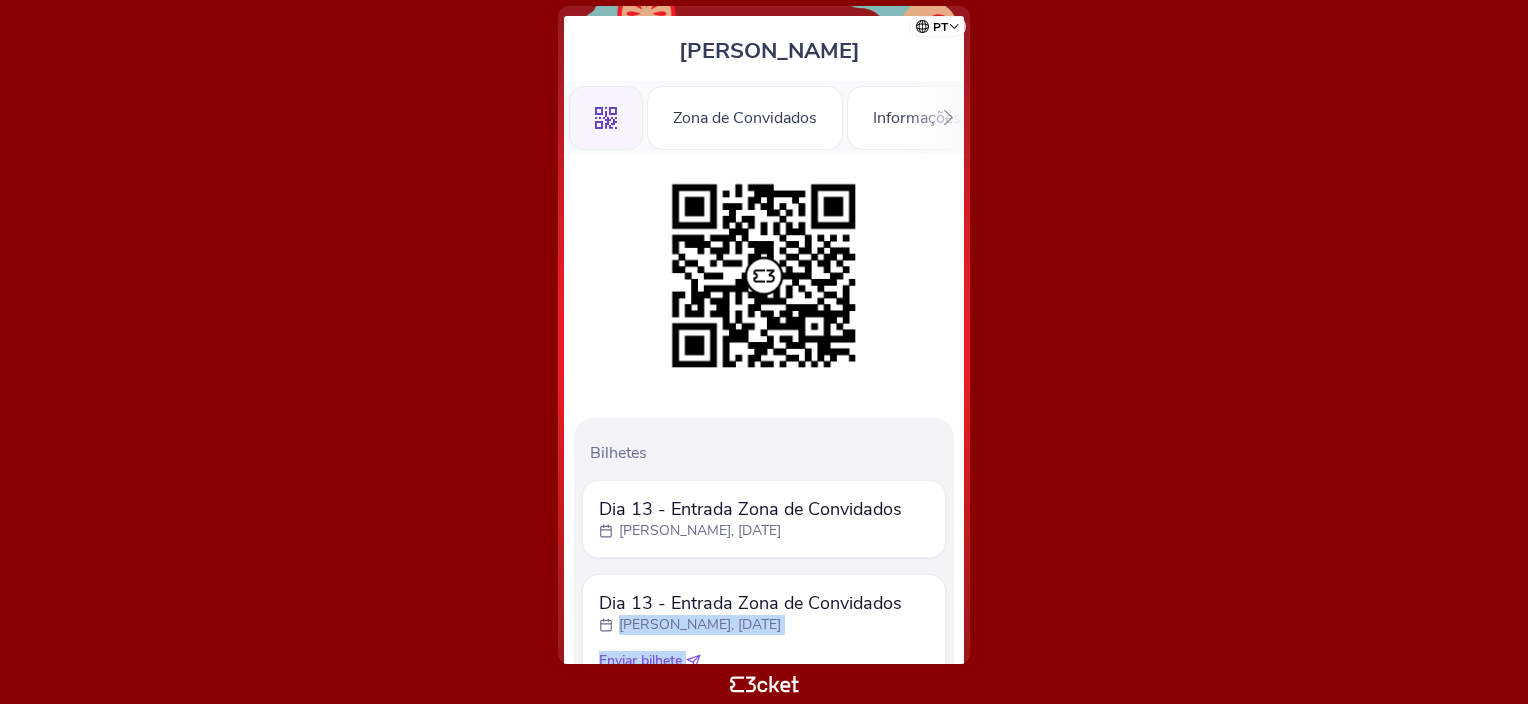 click on "Dia 13 - Entrada Zona de Convidados
domingo, 13 jul
Enviar bilhete" at bounding box center [764, 631] 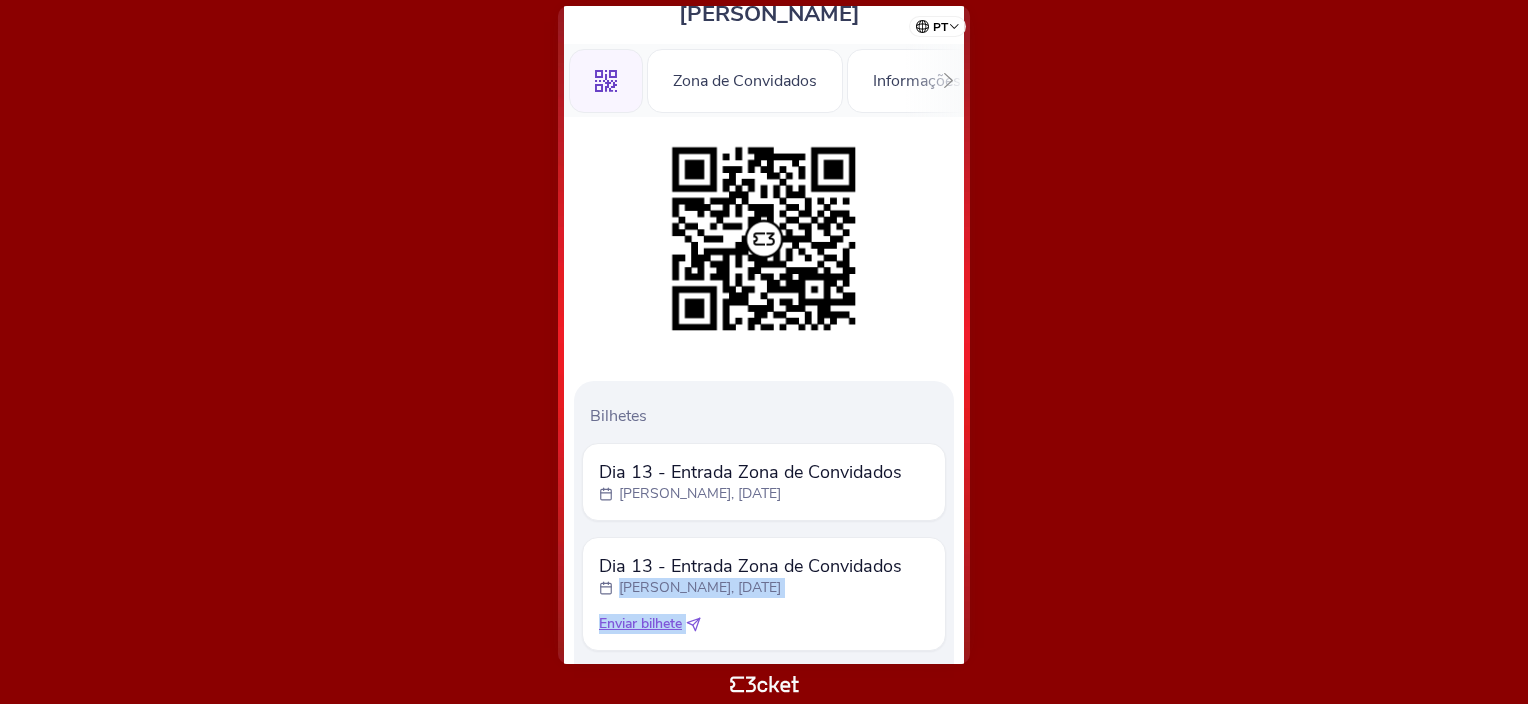 click on "Dia 13 - Entrada Zona de Convidados
domingo, 13 jul
Enviar bilhete" at bounding box center [764, 594] 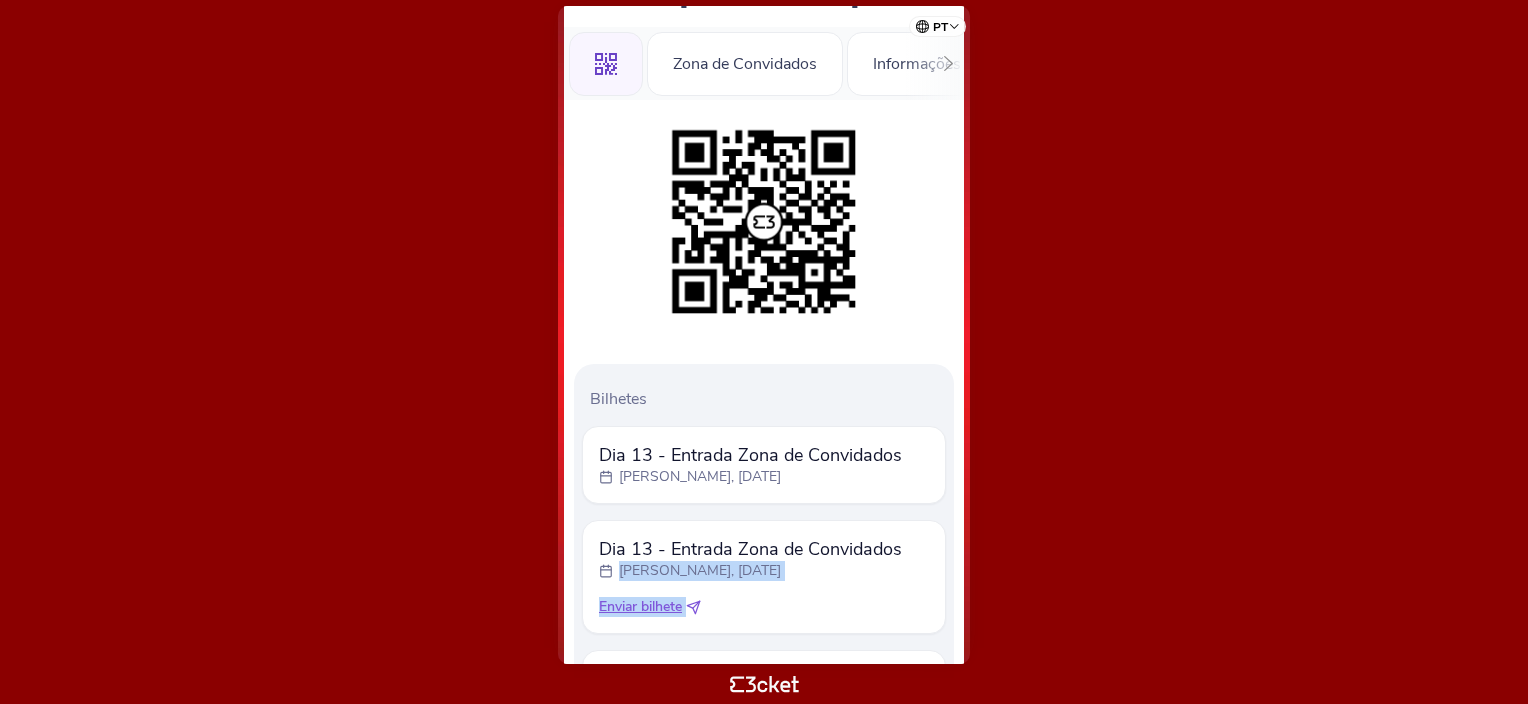 click on "Bilhetes
Dia 13 - Entrada Zona de Convidados
domingo, 13 jul" at bounding box center (764, 605) 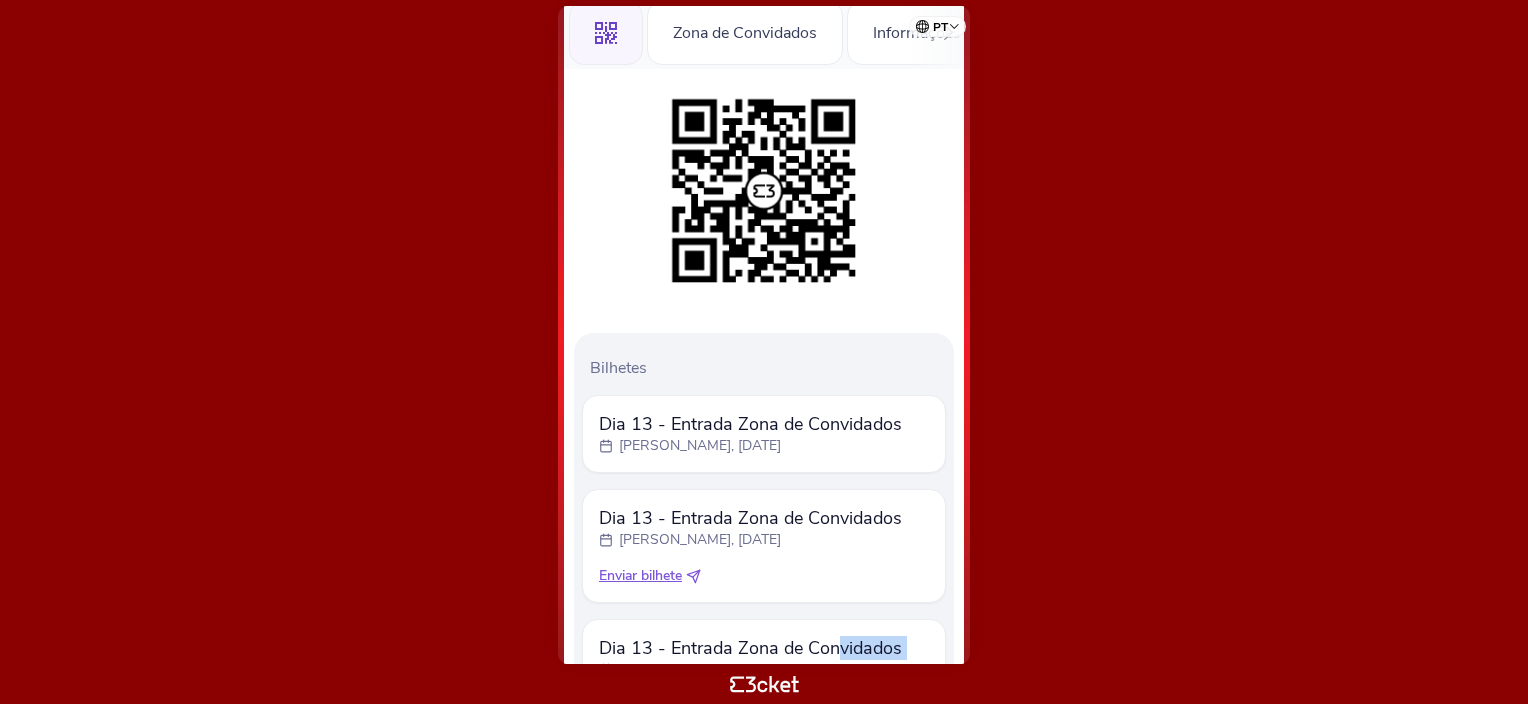 click on "Dia 13 - Entrada Zona de Convidados
domingo, 13 jul
Enviar bilhete" at bounding box center (764, 676) 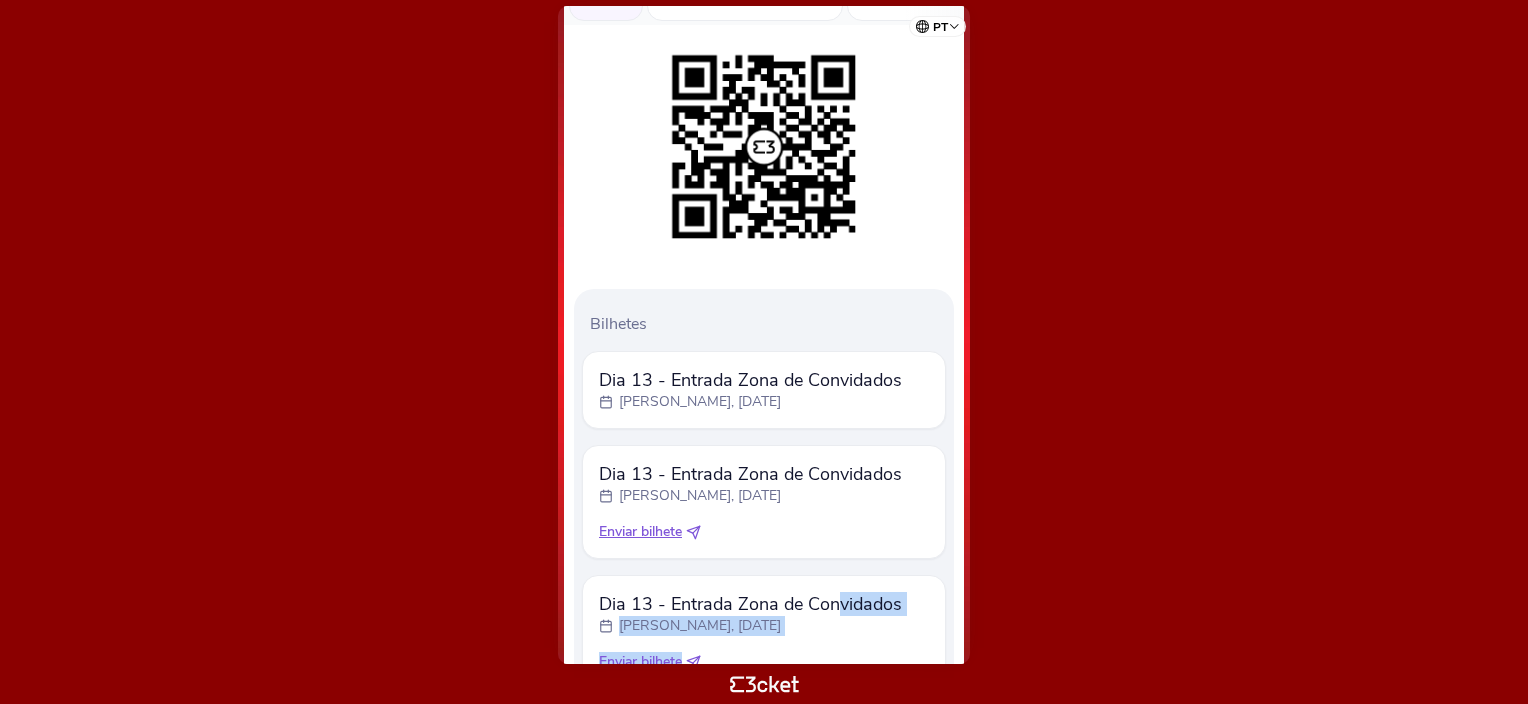 click on "Dia 13 - Entrada Zona de Convidados
domingo, 13 jul
Enviar bilhete" at bounding box center [764, 632] 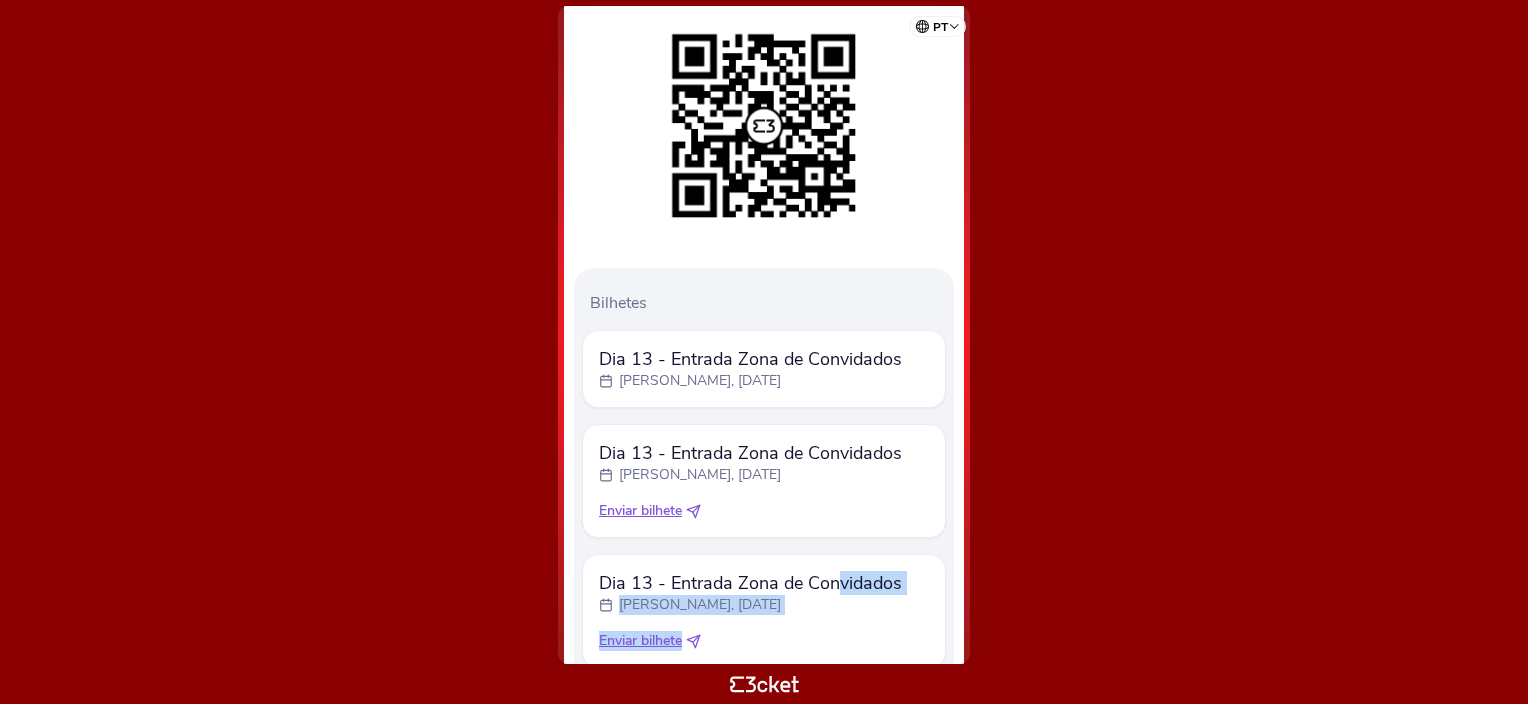 click on "Dia 13 - Entrada Zona de Convidados
domingo, 13 jul
Enviar bilhete" at bounding box center [764, 611] 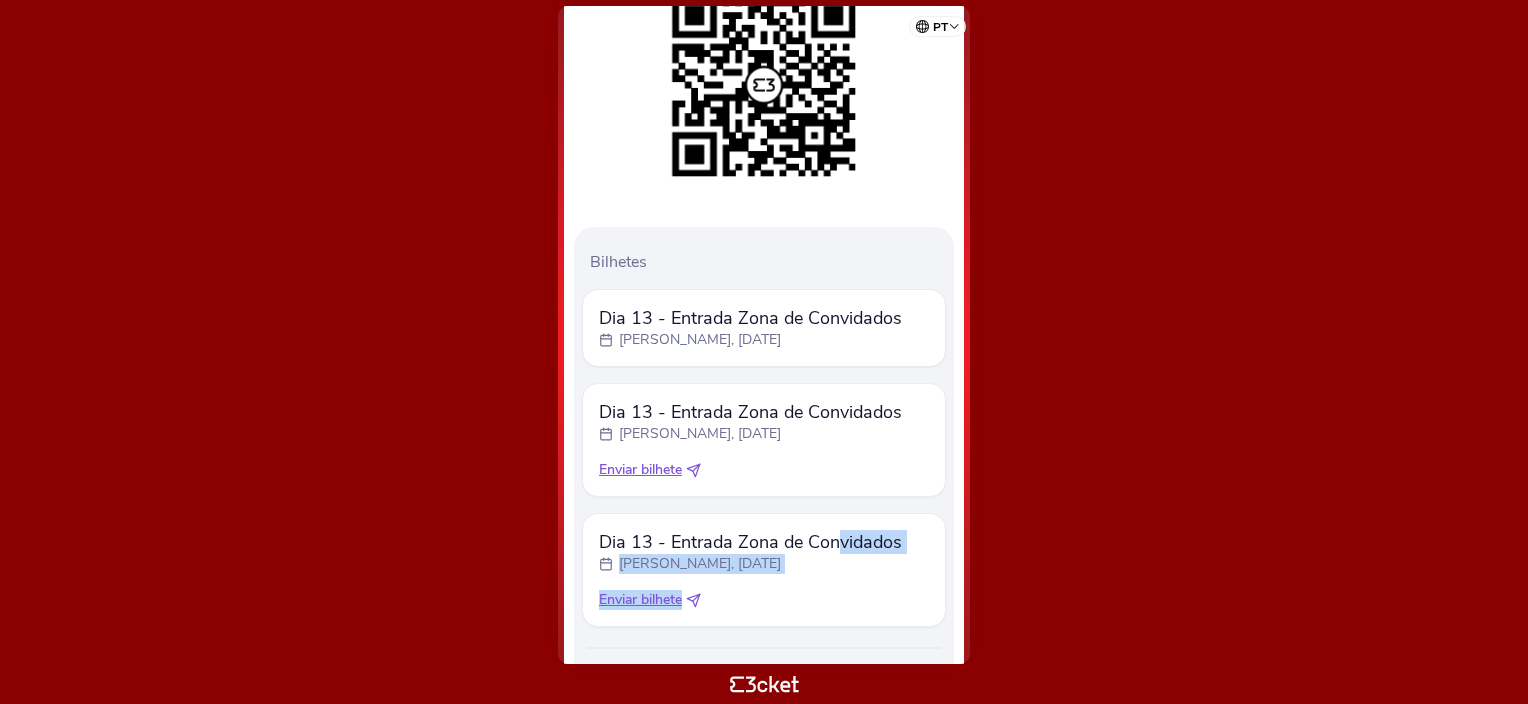 click on "Bilhetes
Dia 13 - Entrada Zona de Convidados
domingo, 13 jul" at bounding box center [764, 468] 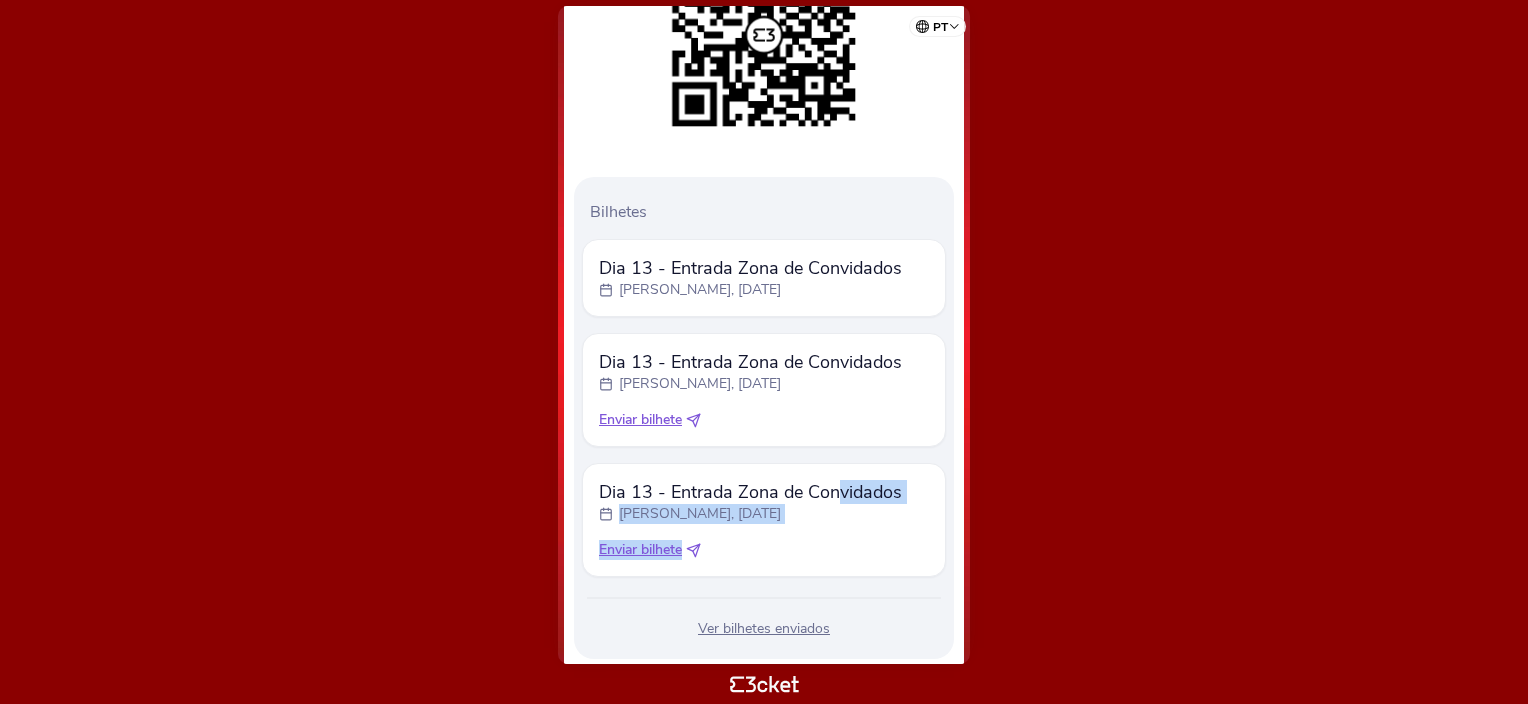click on "Bilhetes
Dia 13 - Entrada Zona de Convidados
domingo, 13 jul" at bounding box center (764, 301) 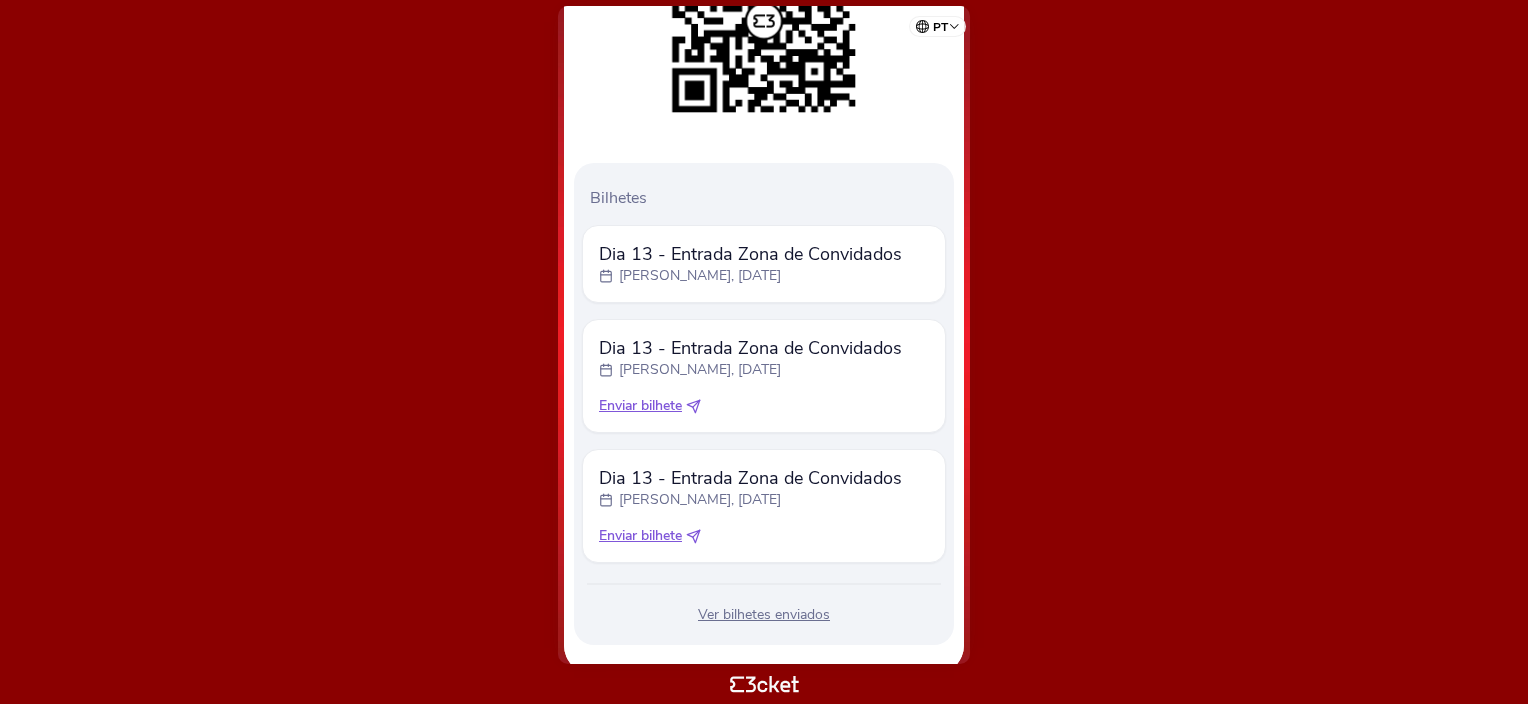 click 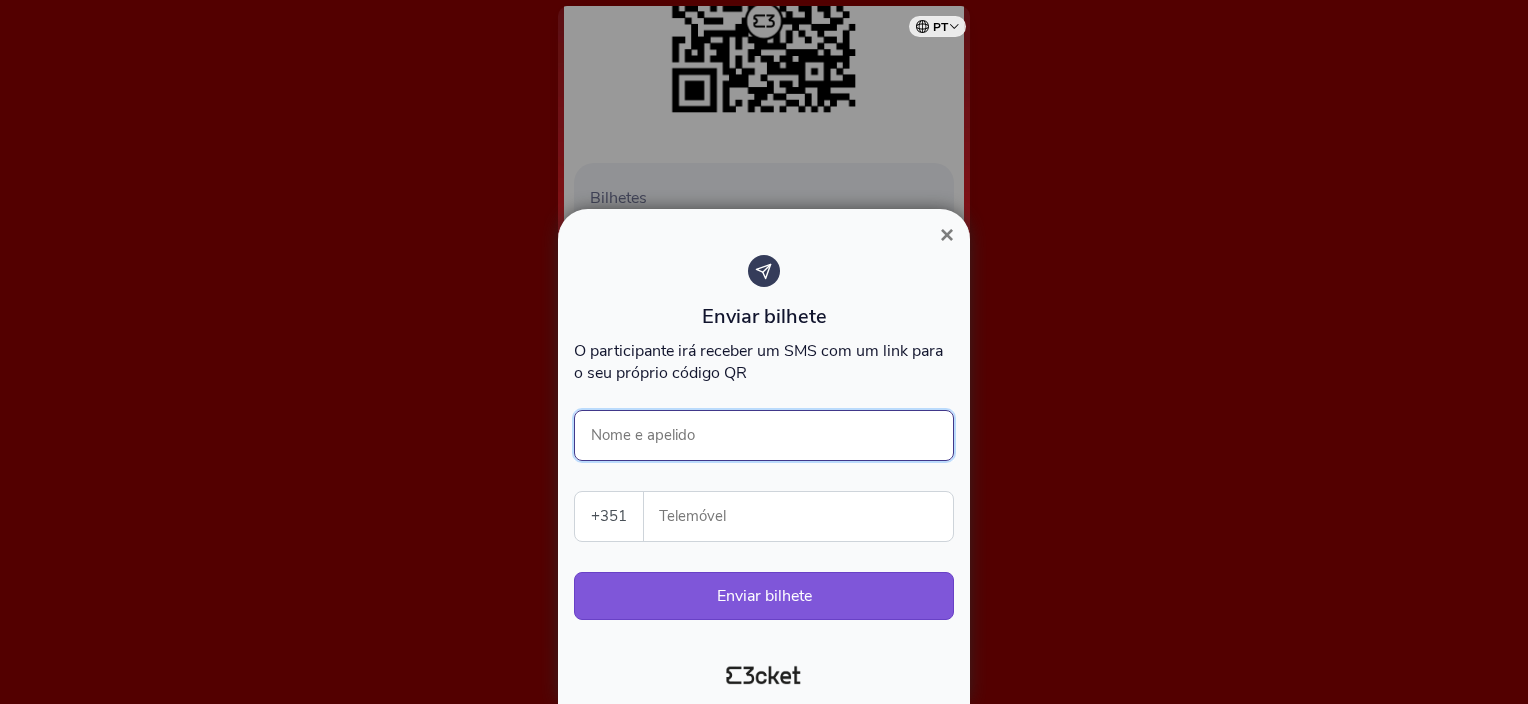 click on "Nome e apelido" at bounding box center [764, 435] 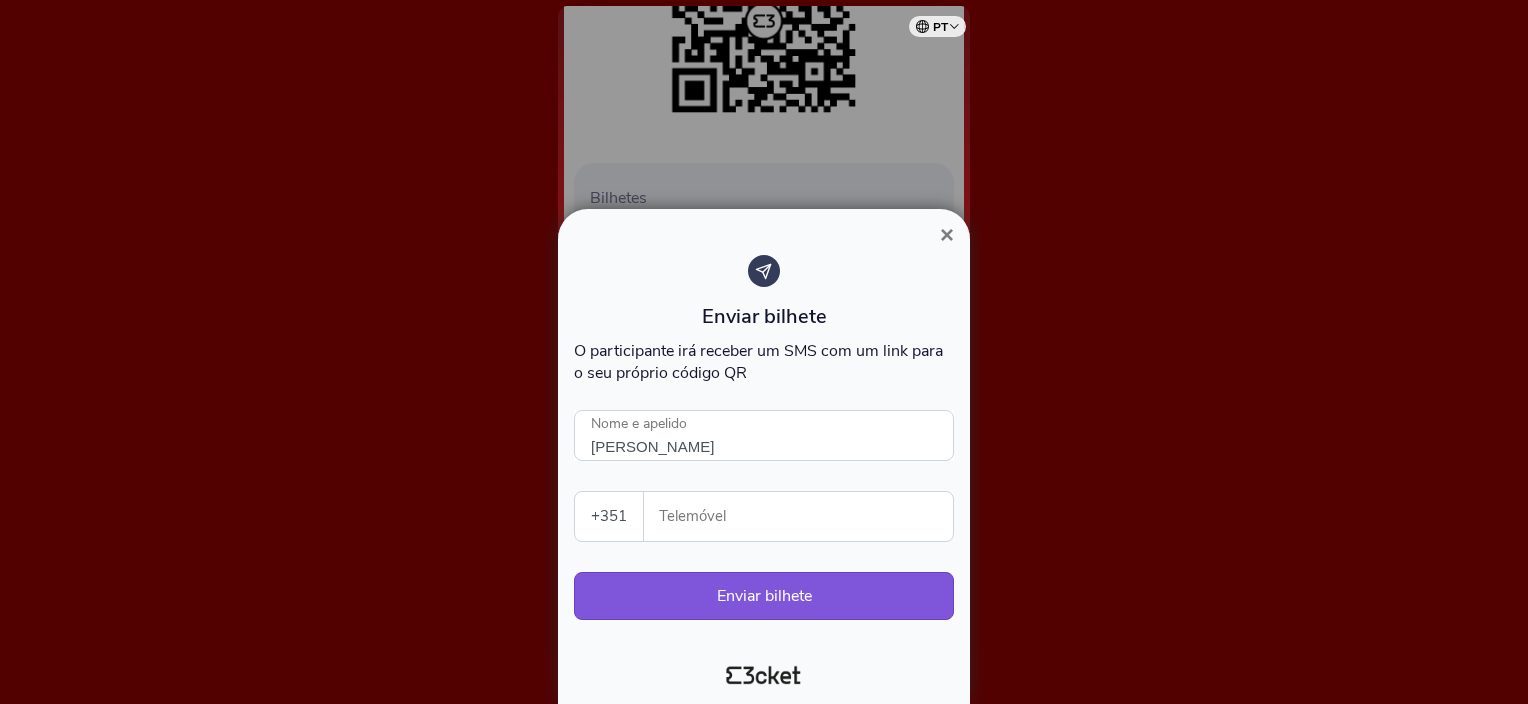 type on "917998437" 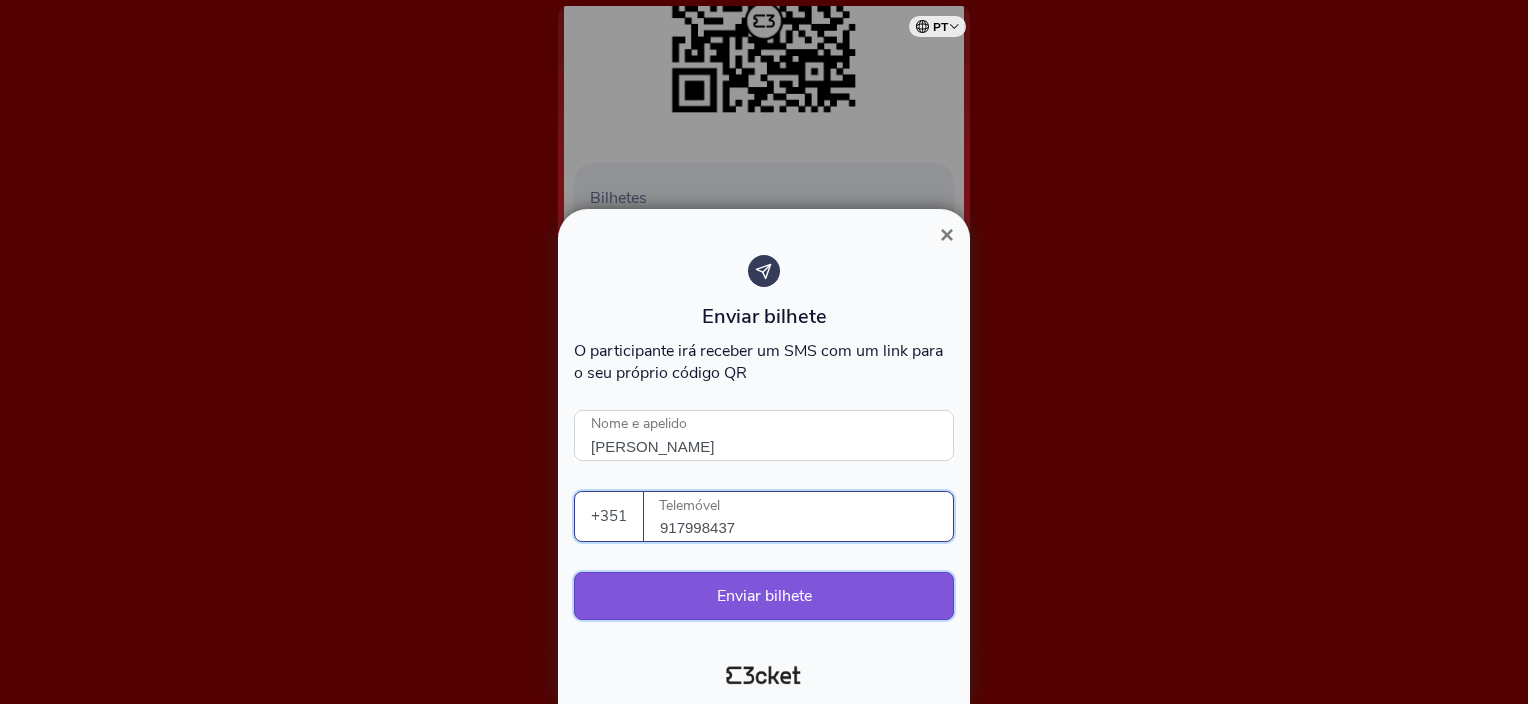 click on "Enviar bilhete" at bounding box center (764, 596) 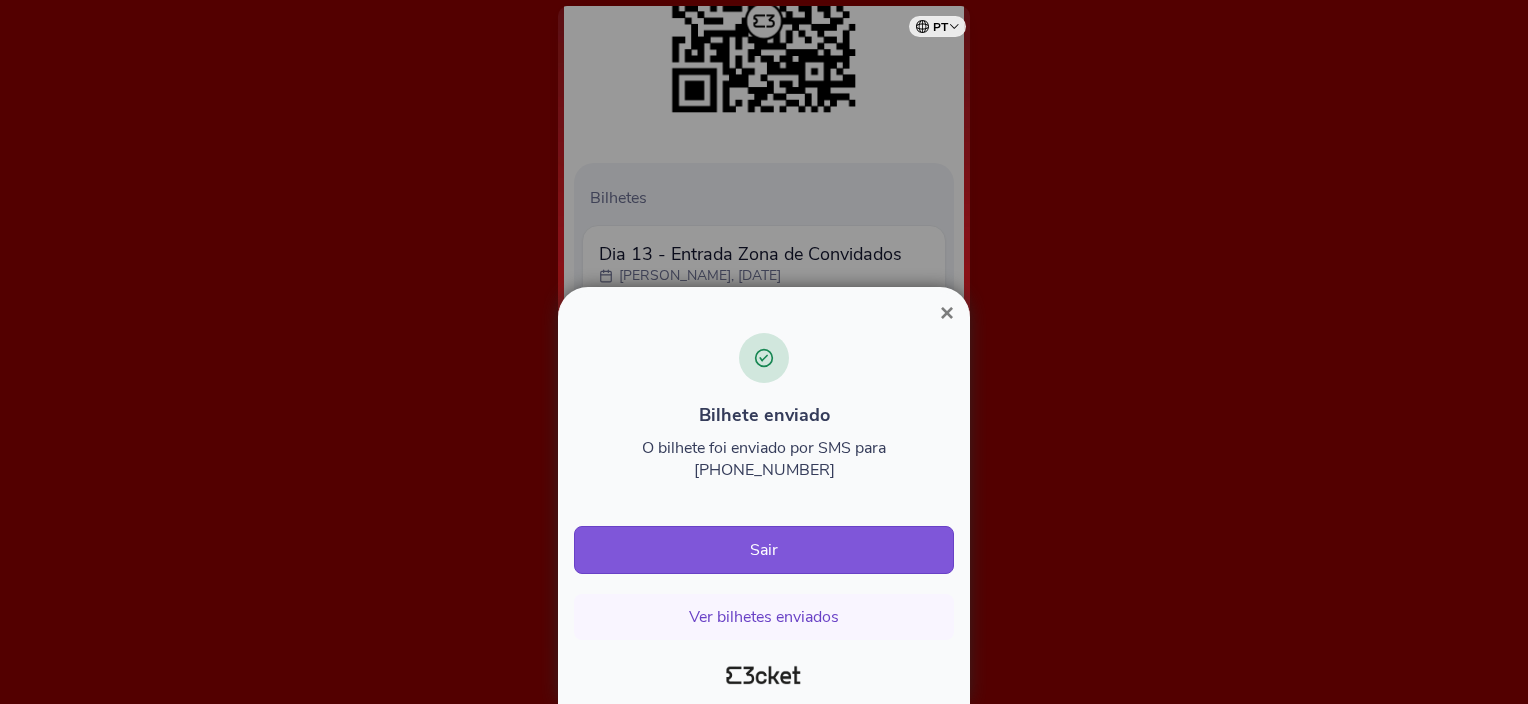 click on "×" at bounding box center (947, 313) 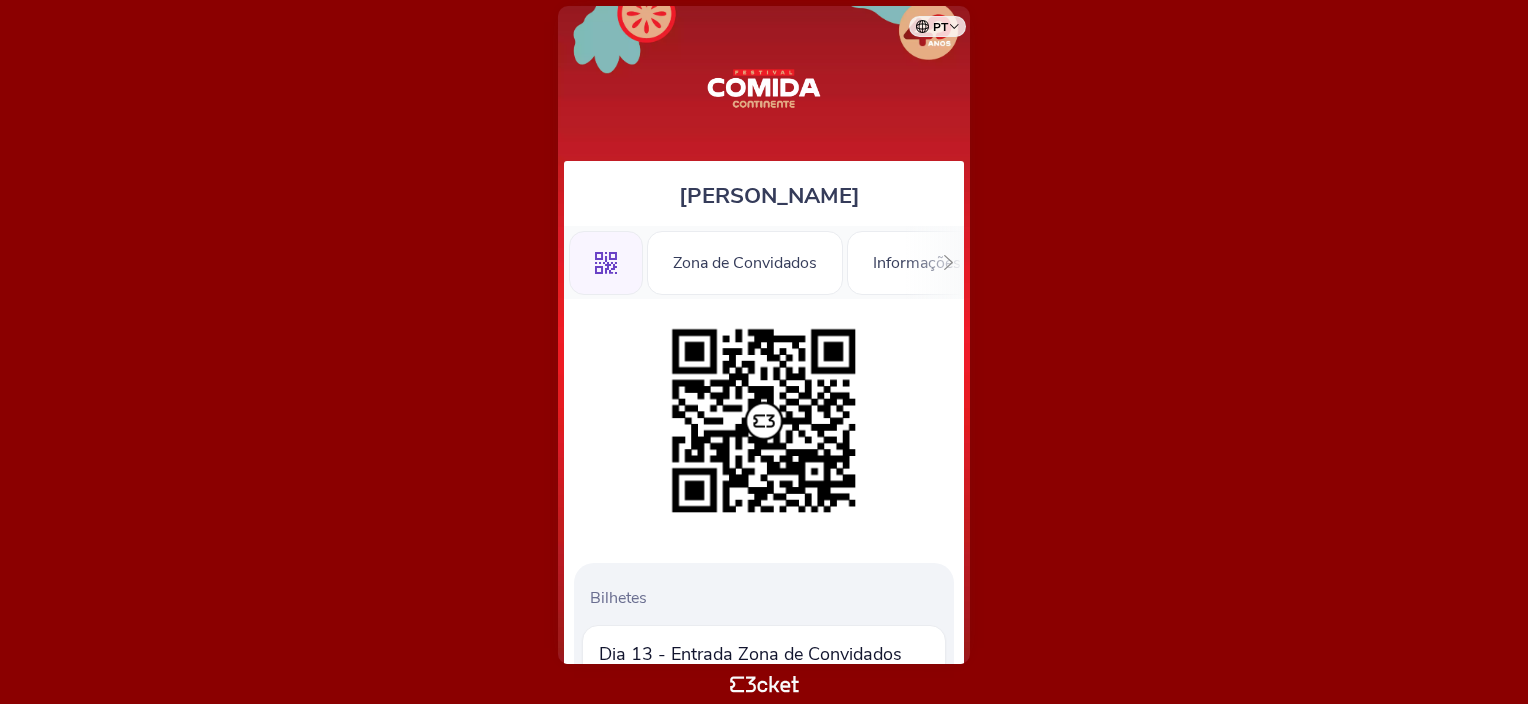 scroll, scrollTop: 0, scrollLeft: 0, axis: both 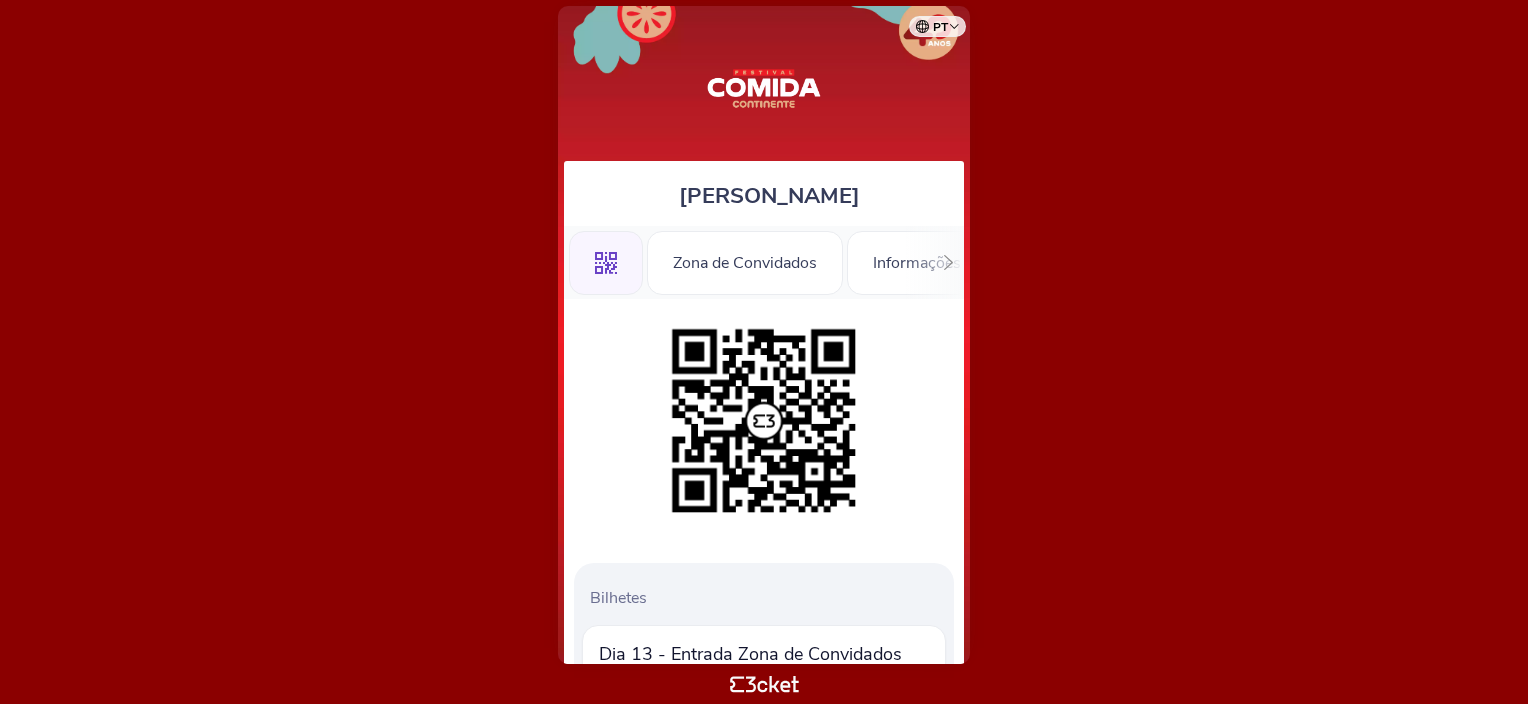click 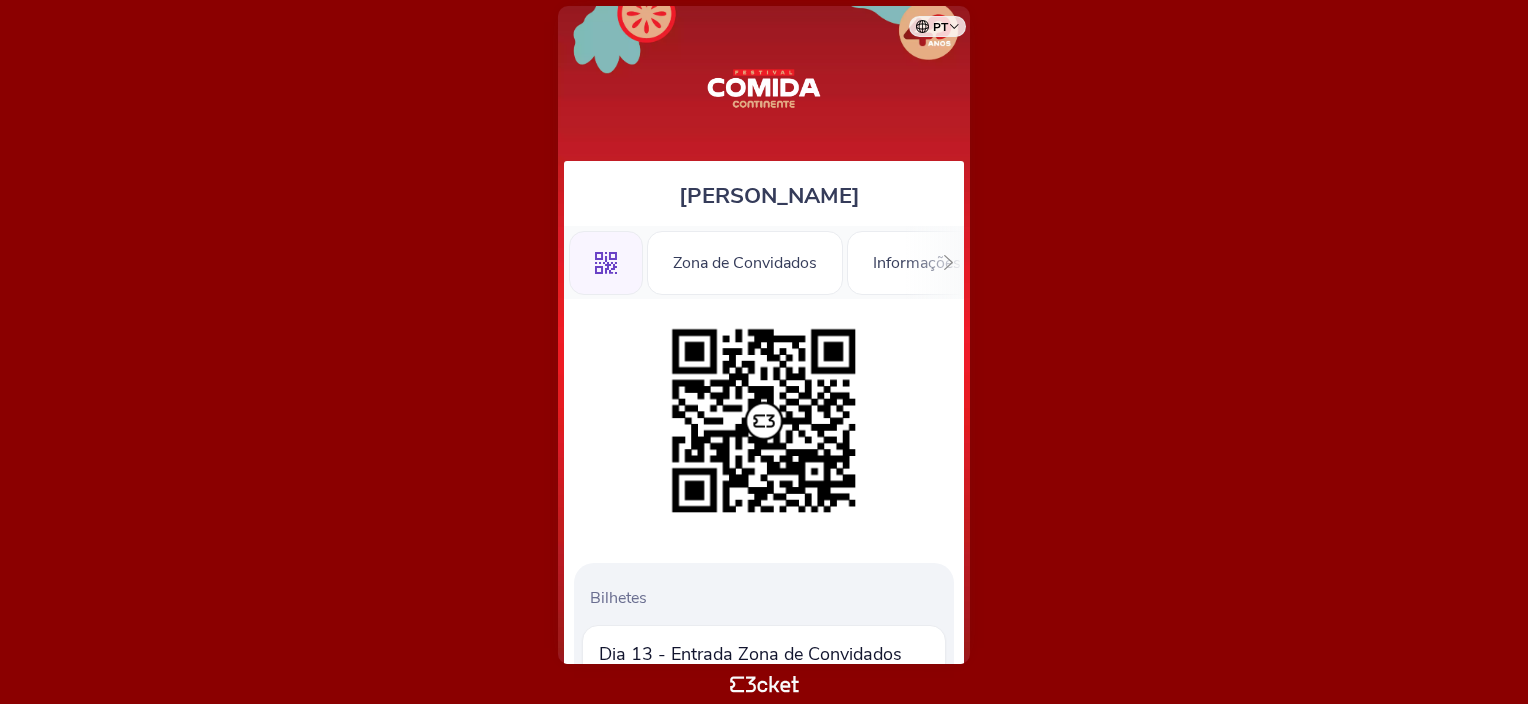 scroll, scrollTop: 0, scrollLeft: 0, axis: both 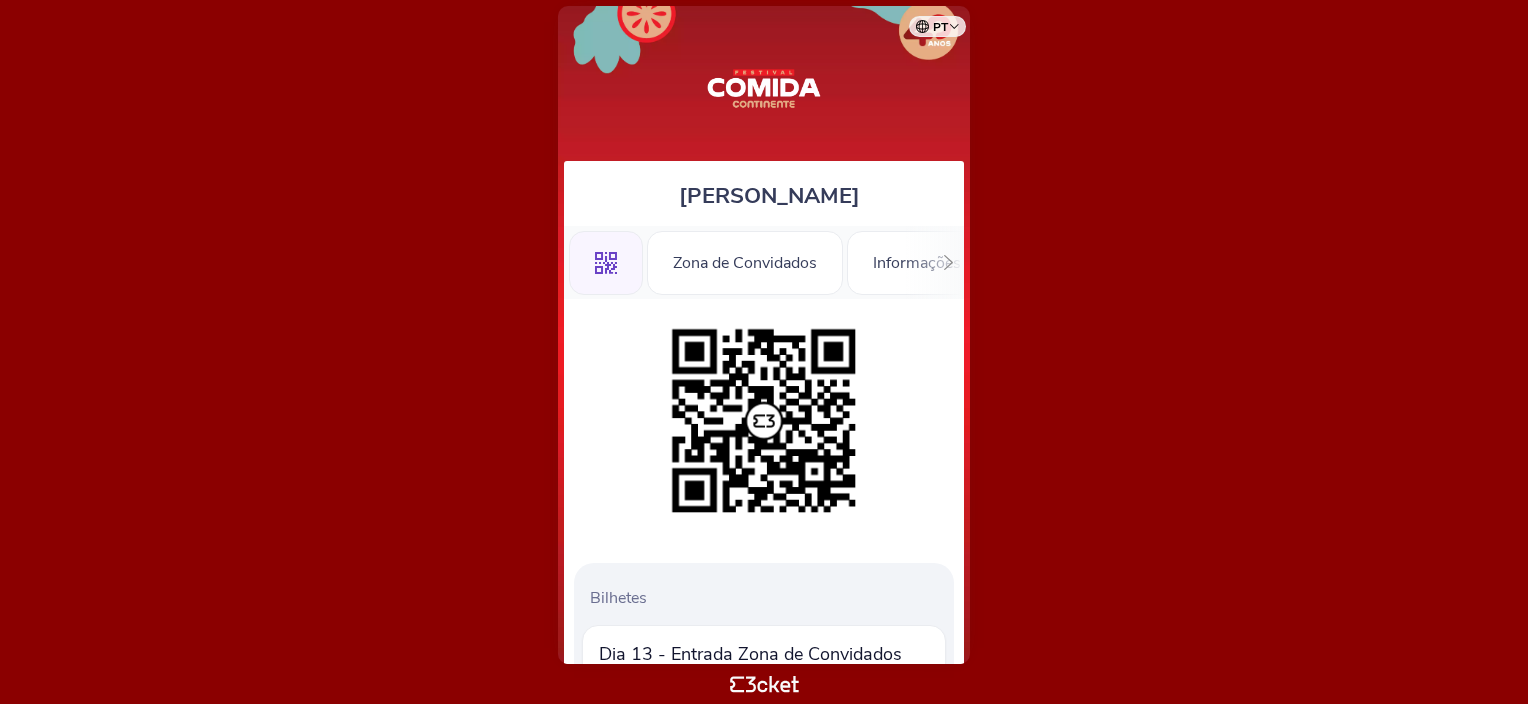 drag, startPoint x: 873, startPoint y: 609, endPoint x: 895, endPoint y: 375, distance: 235.0319 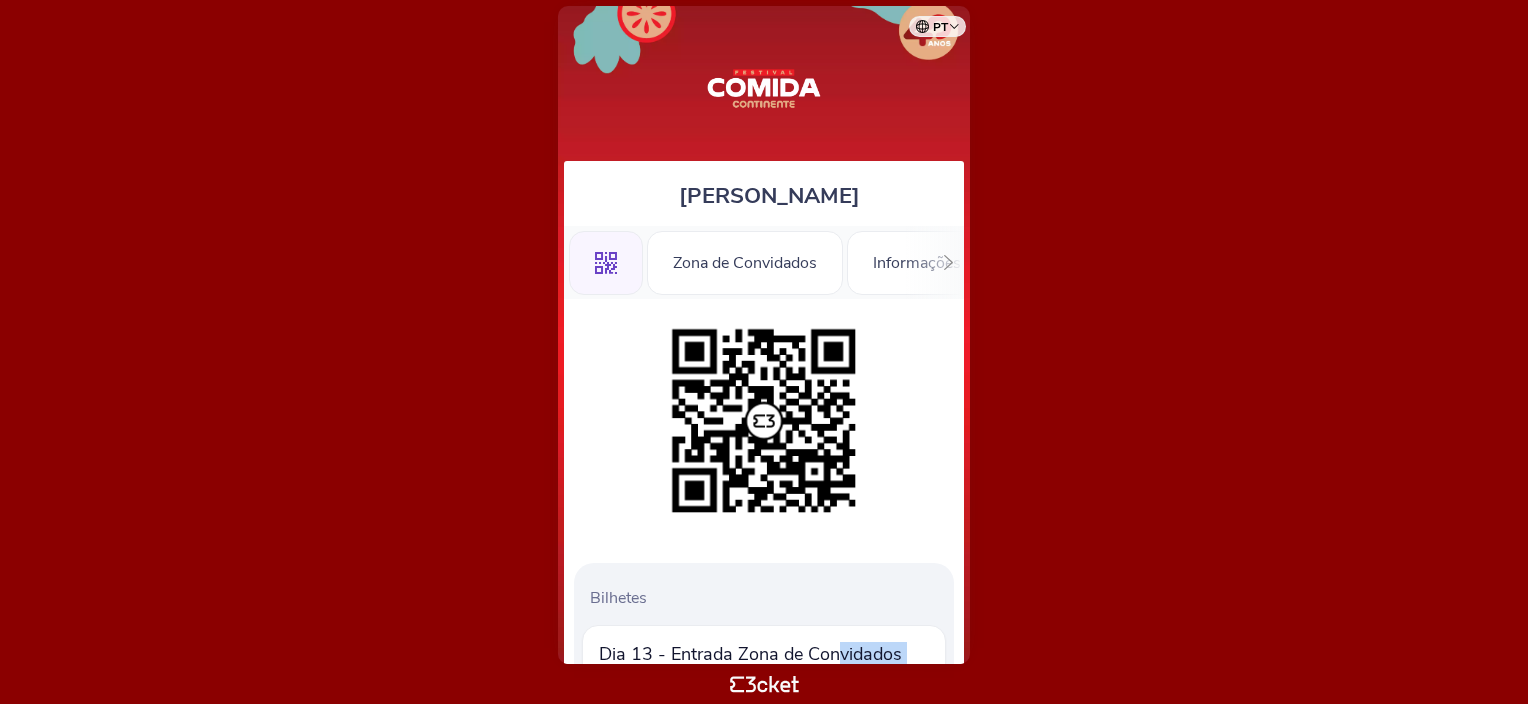 click on "Dia 13 - Entrada Zona de Convidados
domingo, 13 jul" at bounding box center (764, 664) 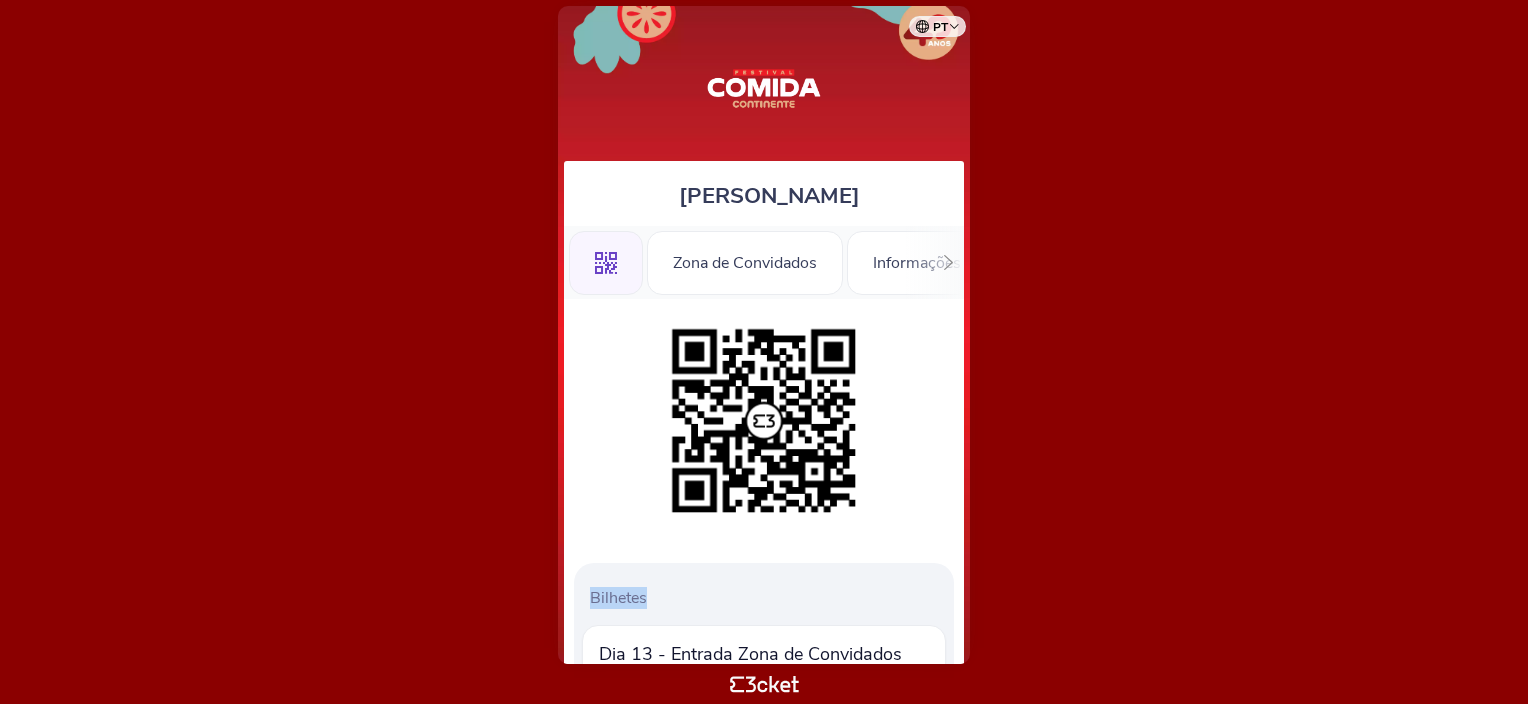 drag, startPoint x: 902, startPoint y: 583, endPoint x: 897, endPoint y: 336, distance: 247.0506 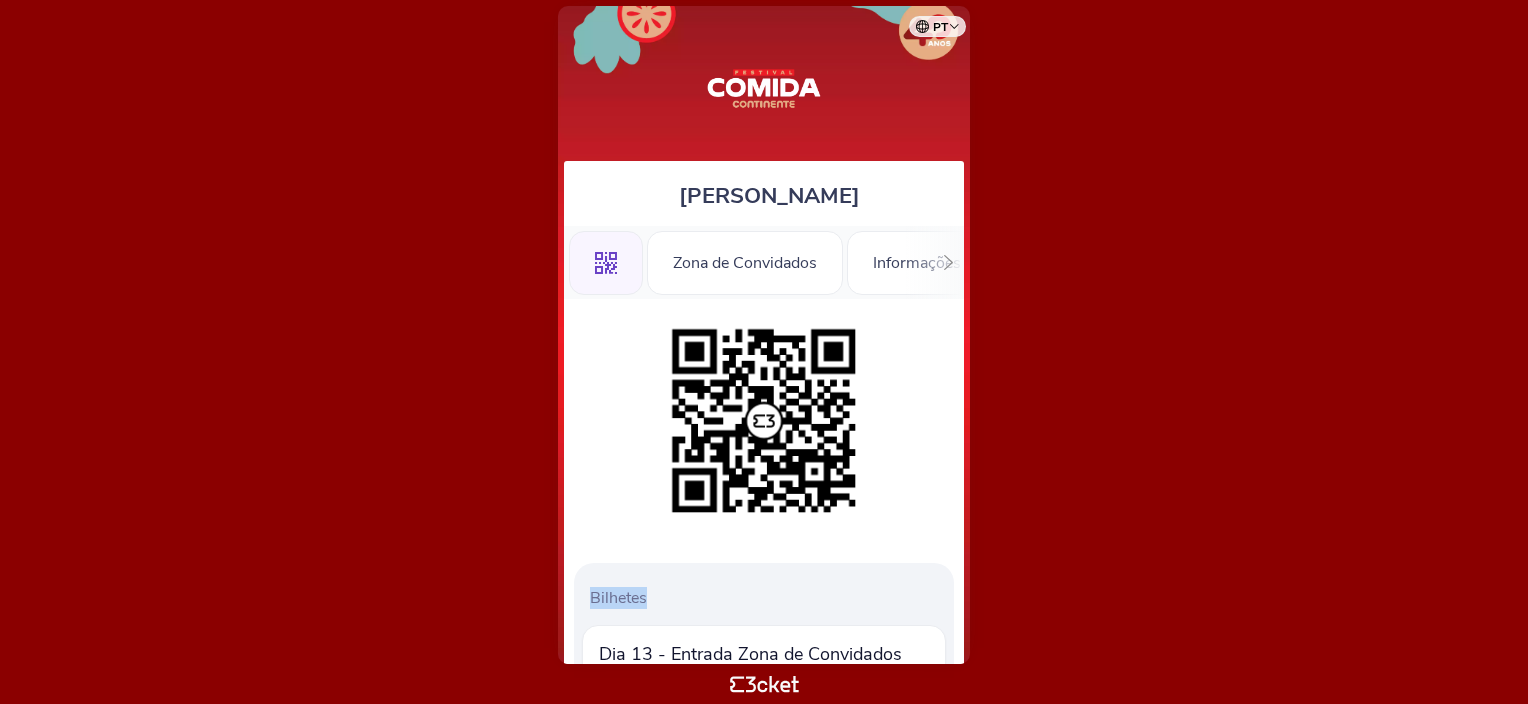 drag, startPoint x: 897, startPoint y: 336, endPoint x: 791, endPoint y: 357, distance: 108.060165 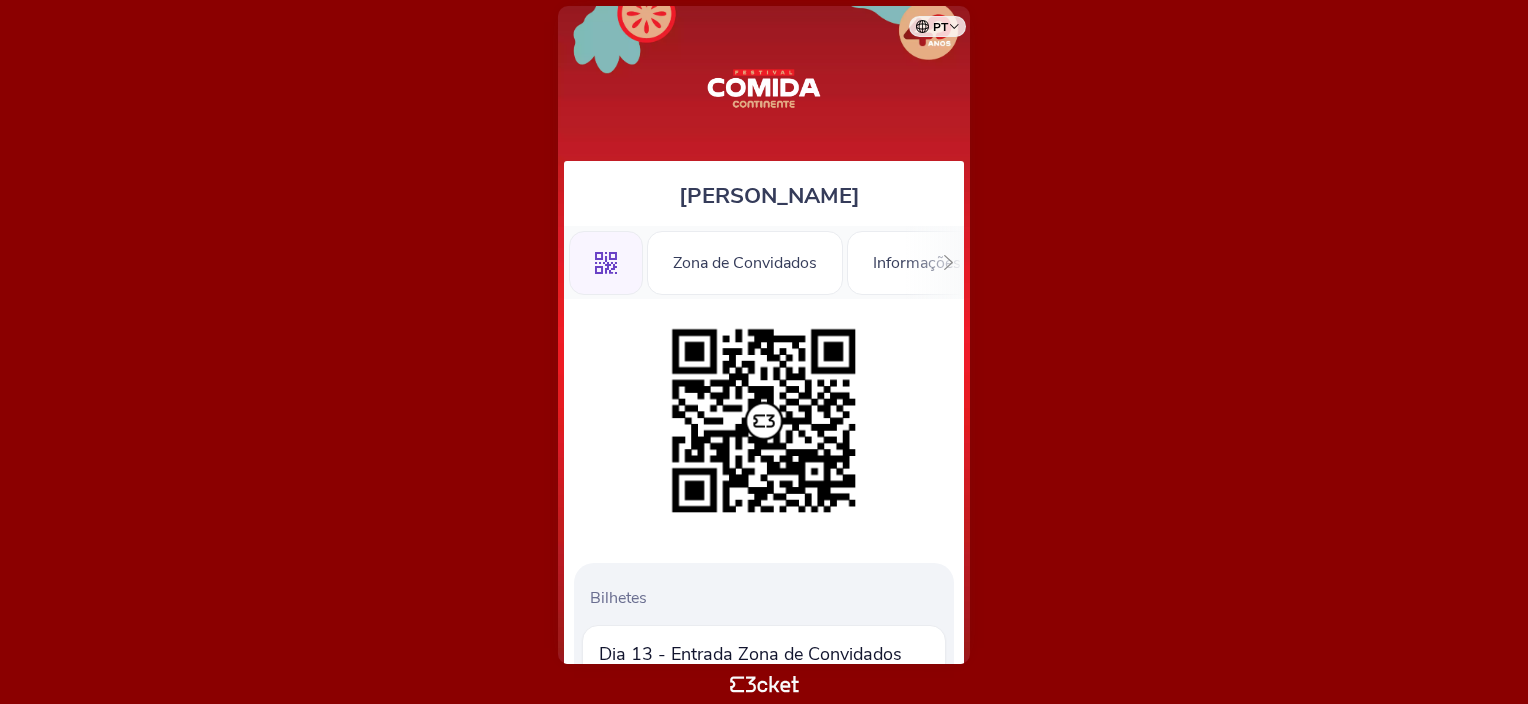 scroll, scrollTop: 0, scrollLeft: 0, axis: both 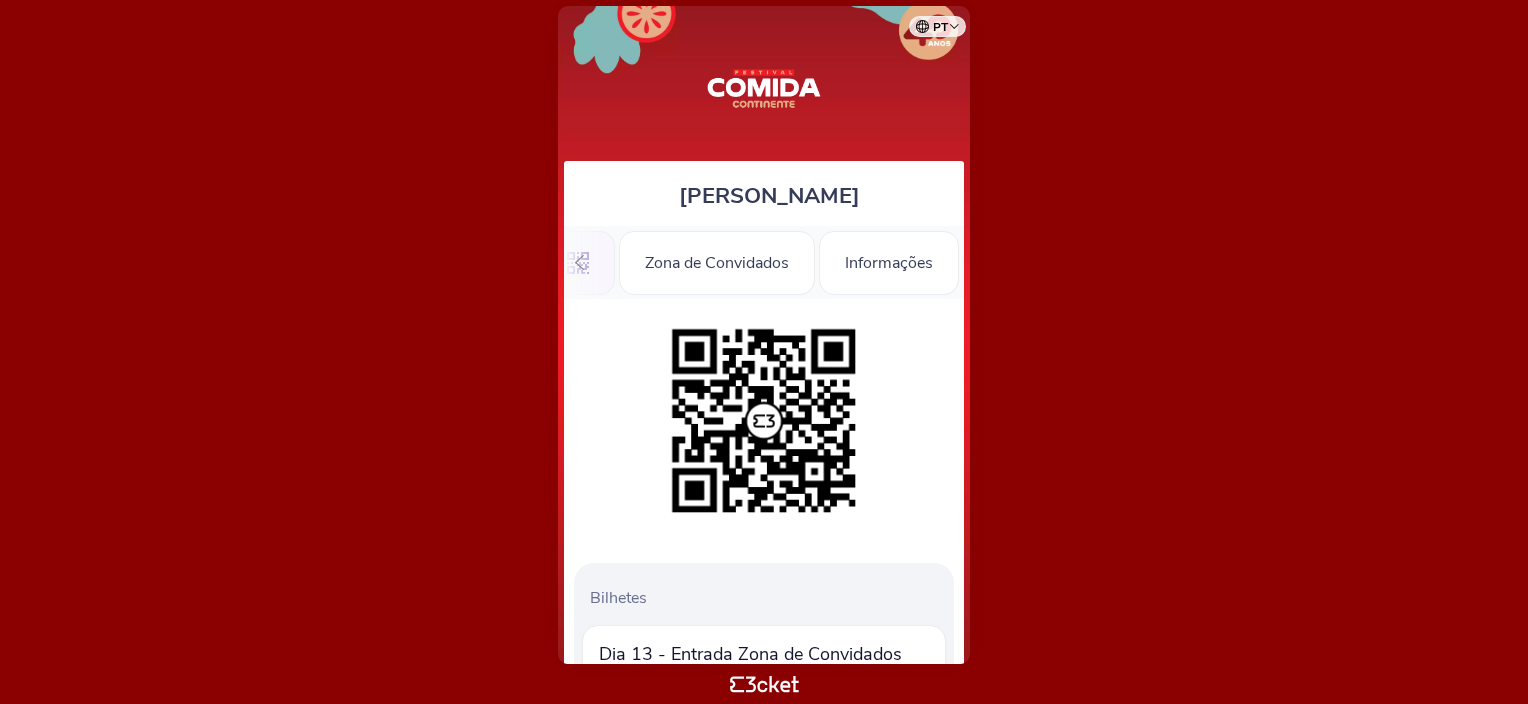 click 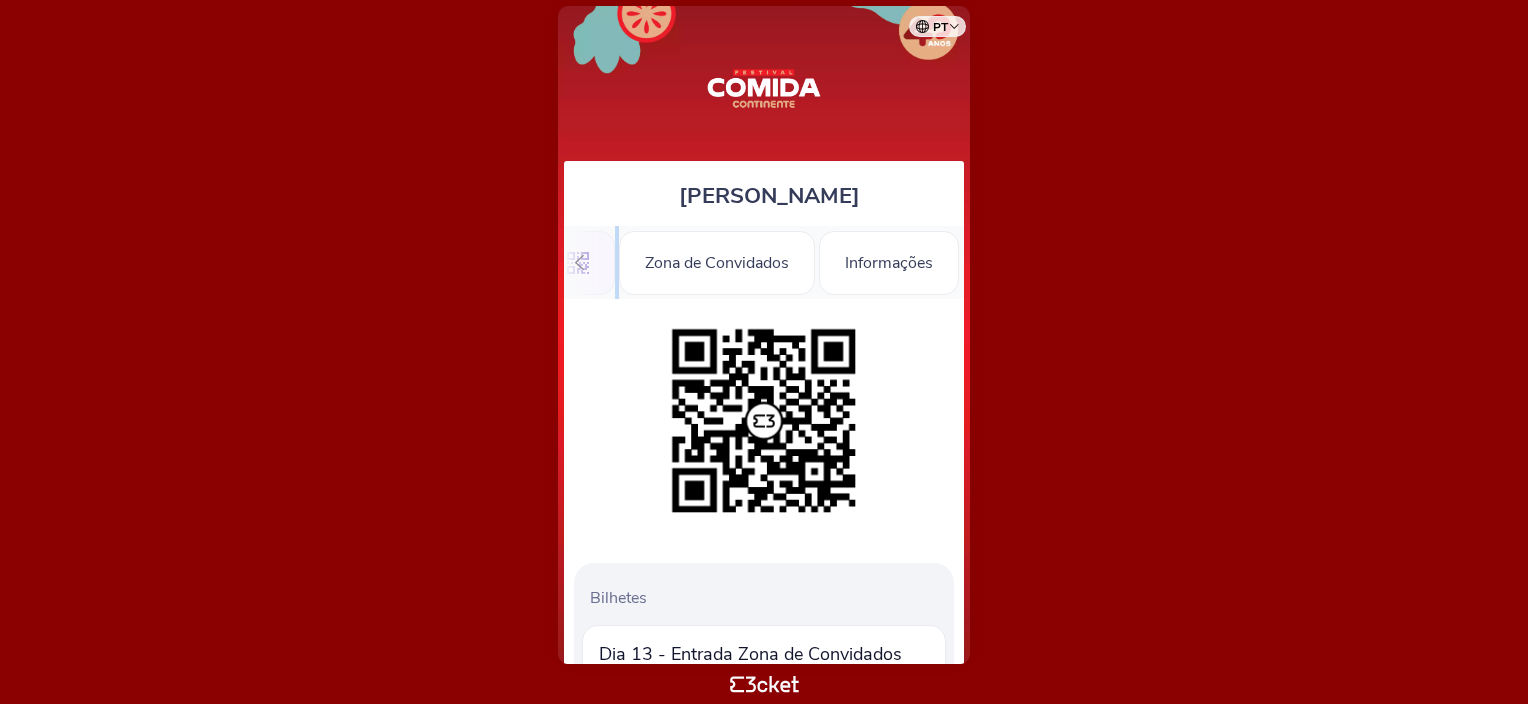 click 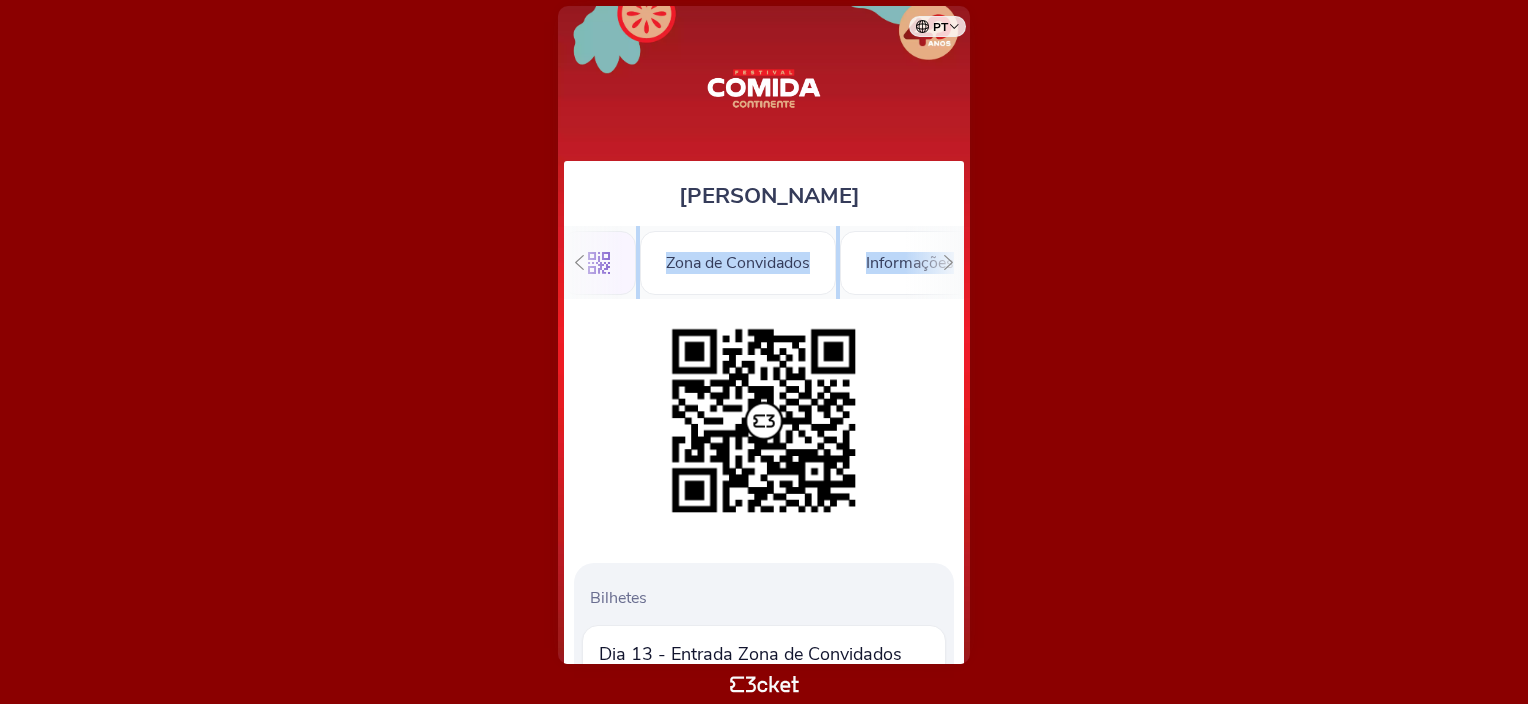 click 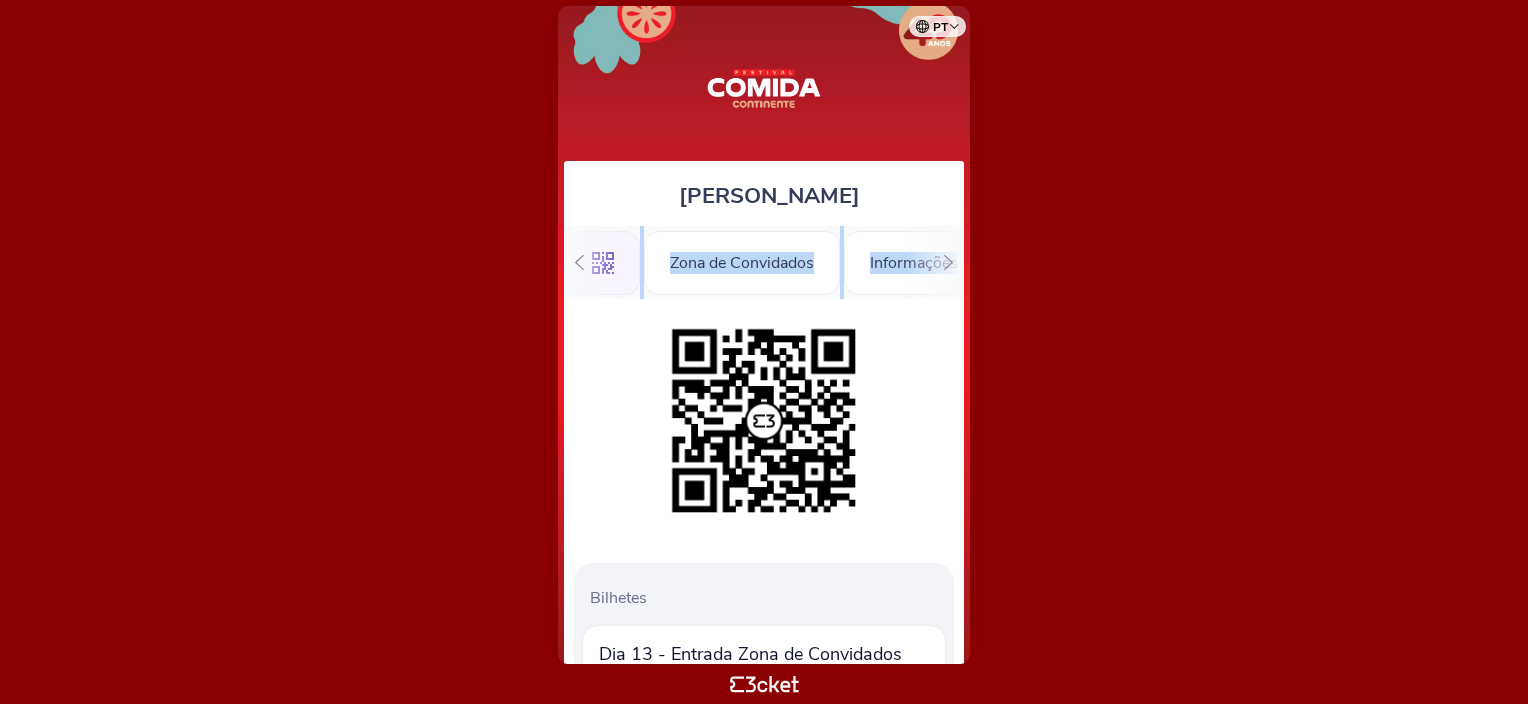 scroll, scrollTop: 0, scrollLeft: 0, axis: both 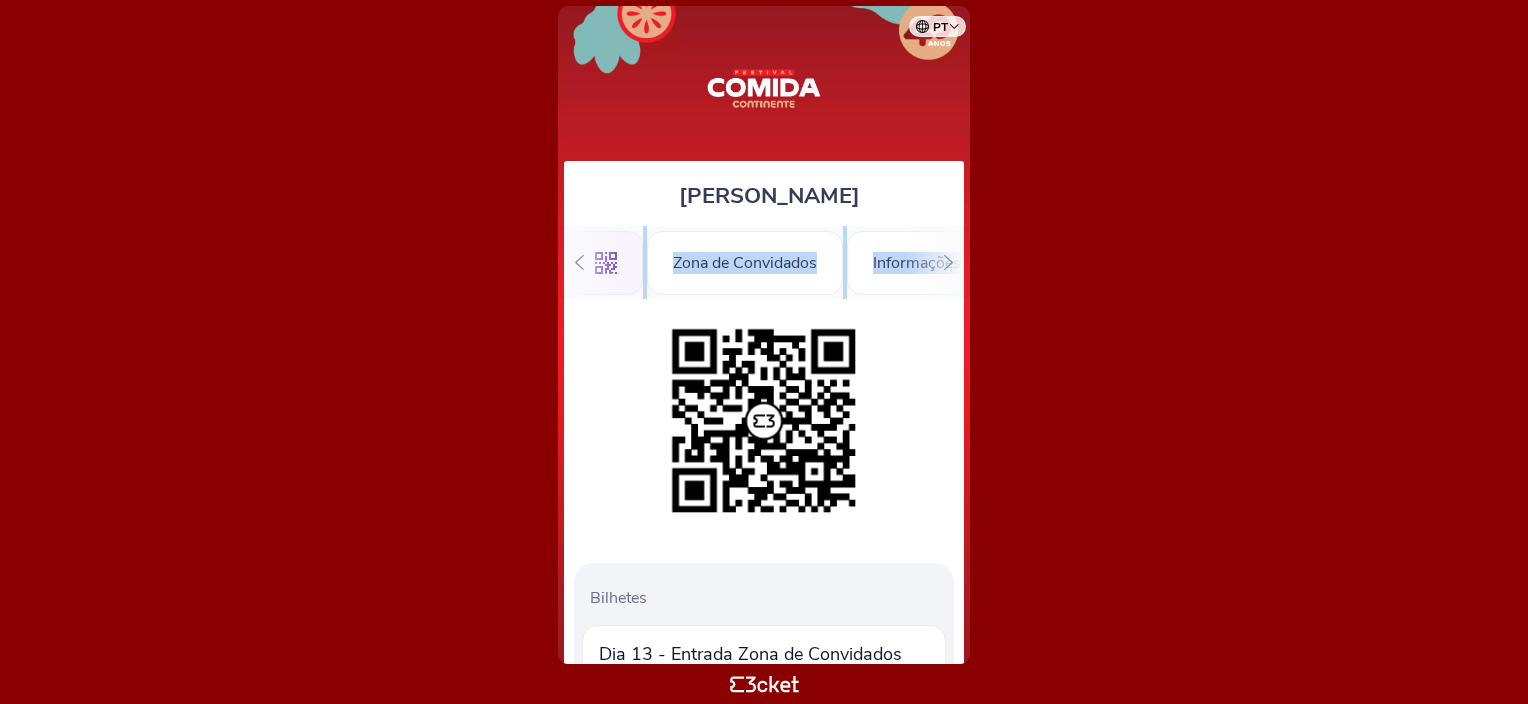click on ".st0{fill-rule:evenodd;clip-rule:evenodd;}" at bounding box center [606, 263] 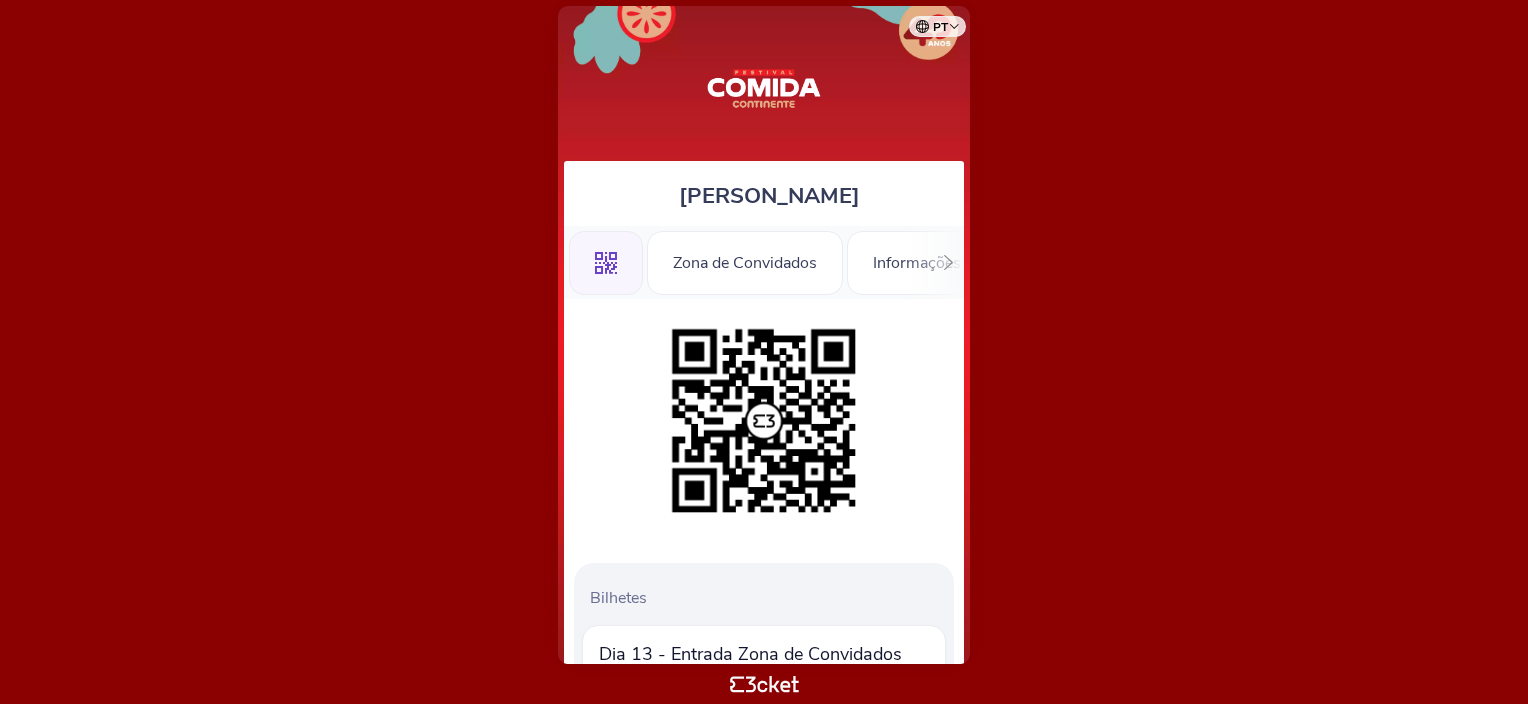 scroll, scrollTop: 0, scrollLeft: 0, axis: both 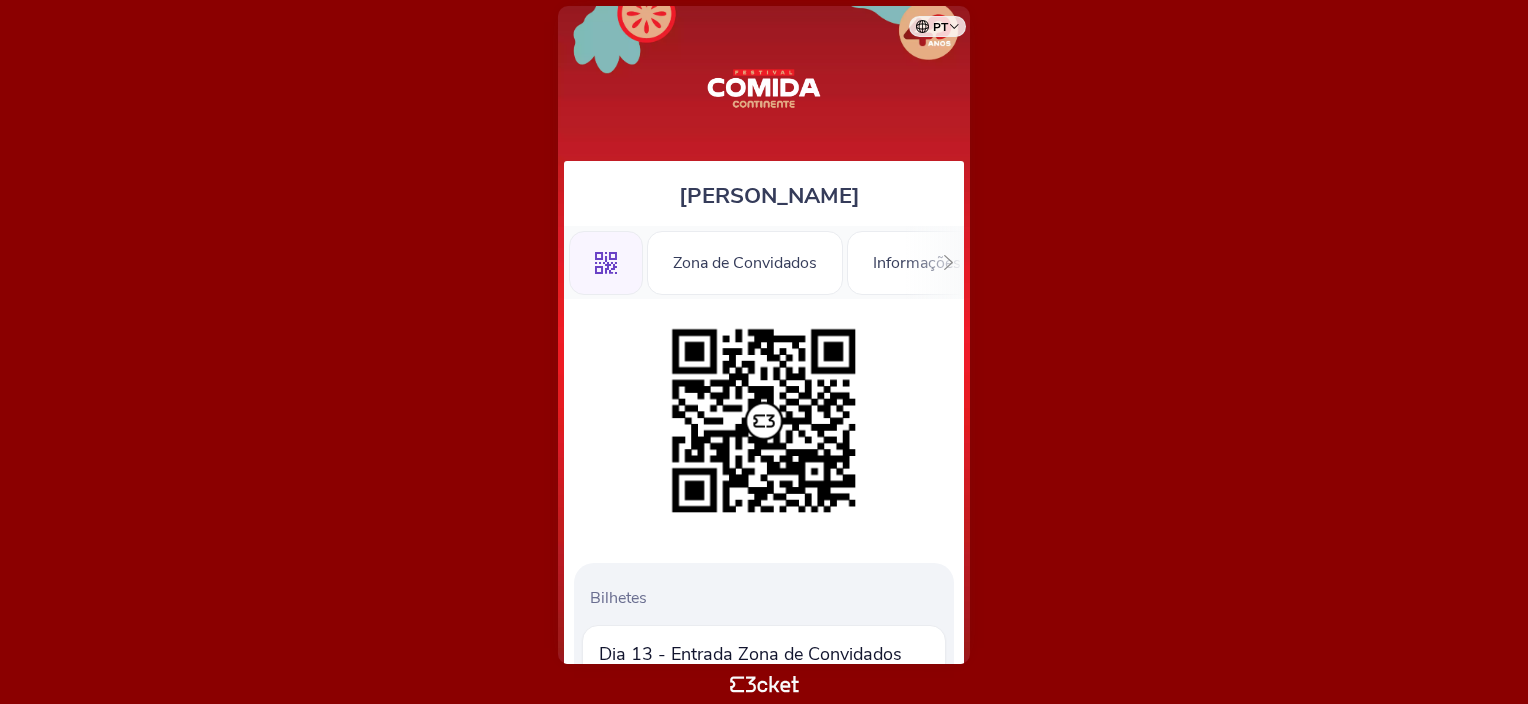 click on "Dia 13 - Entrada Zona de Convidados" at bounding box center [750, 654] 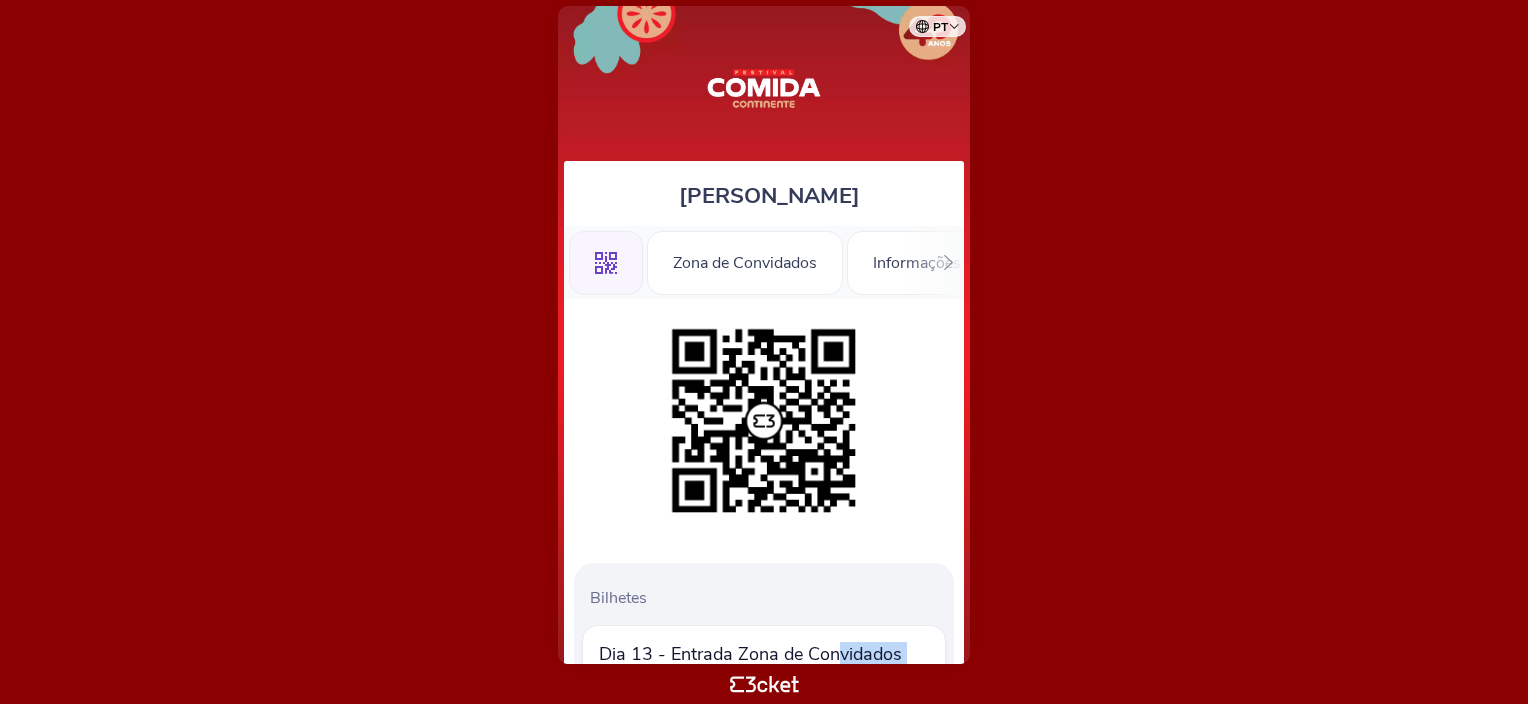 click on "Dia 13 - Entrada Zona de Convidados
domingo, 13 jul" at bounding box center [764, 664] 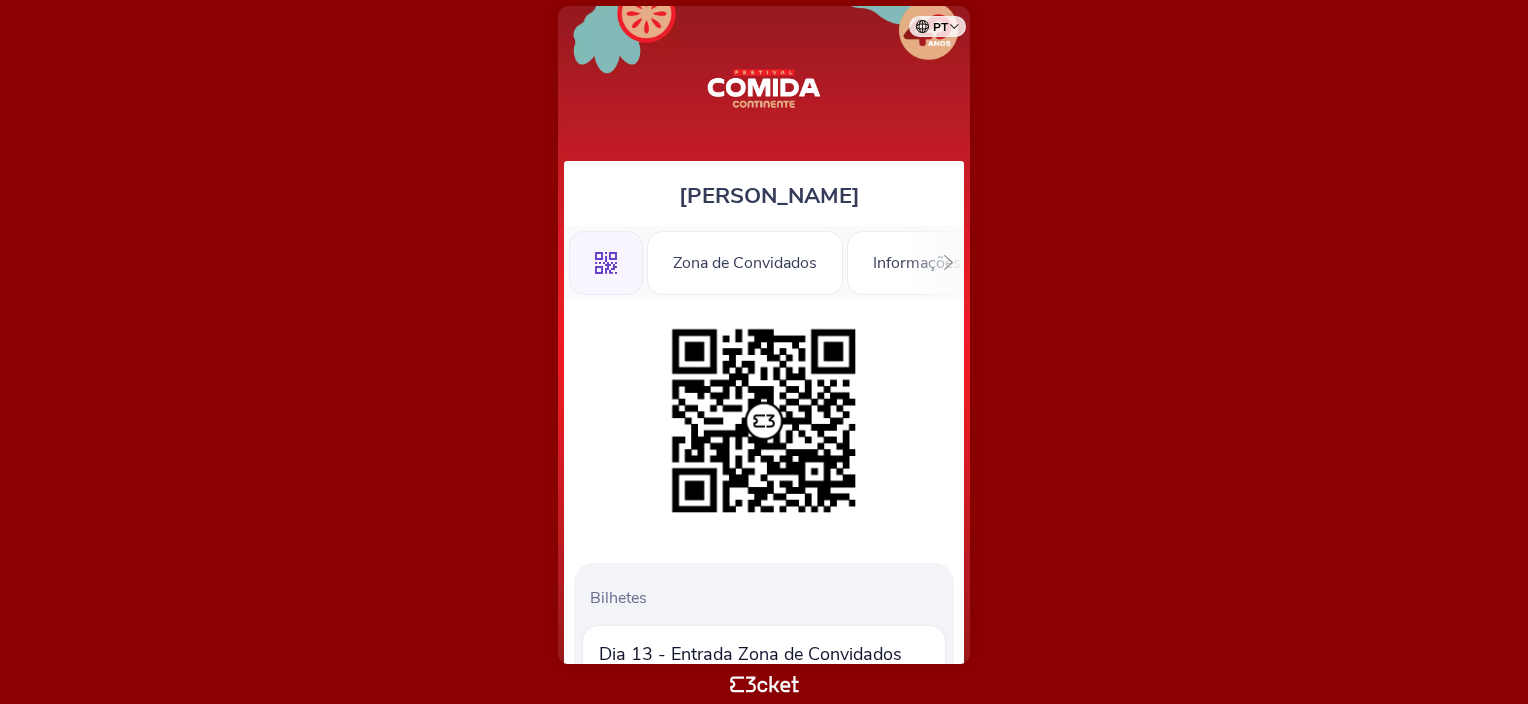 drag, startPoint x: 926, startPoint y: 644, endPoint x: 784, endPoint y: 579, distance: 156.16978 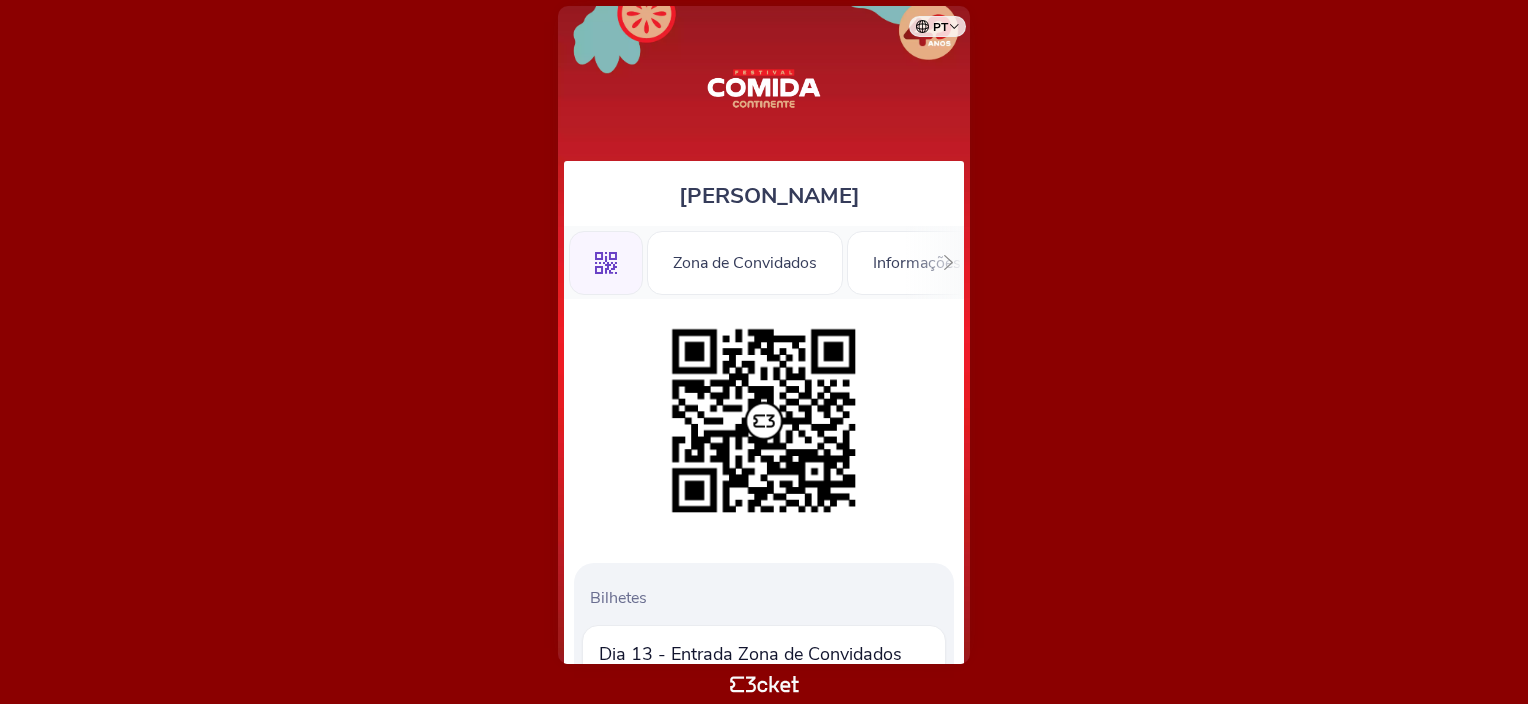 scroll, scrollTop: 0, scrollLeft: 0, axis: both 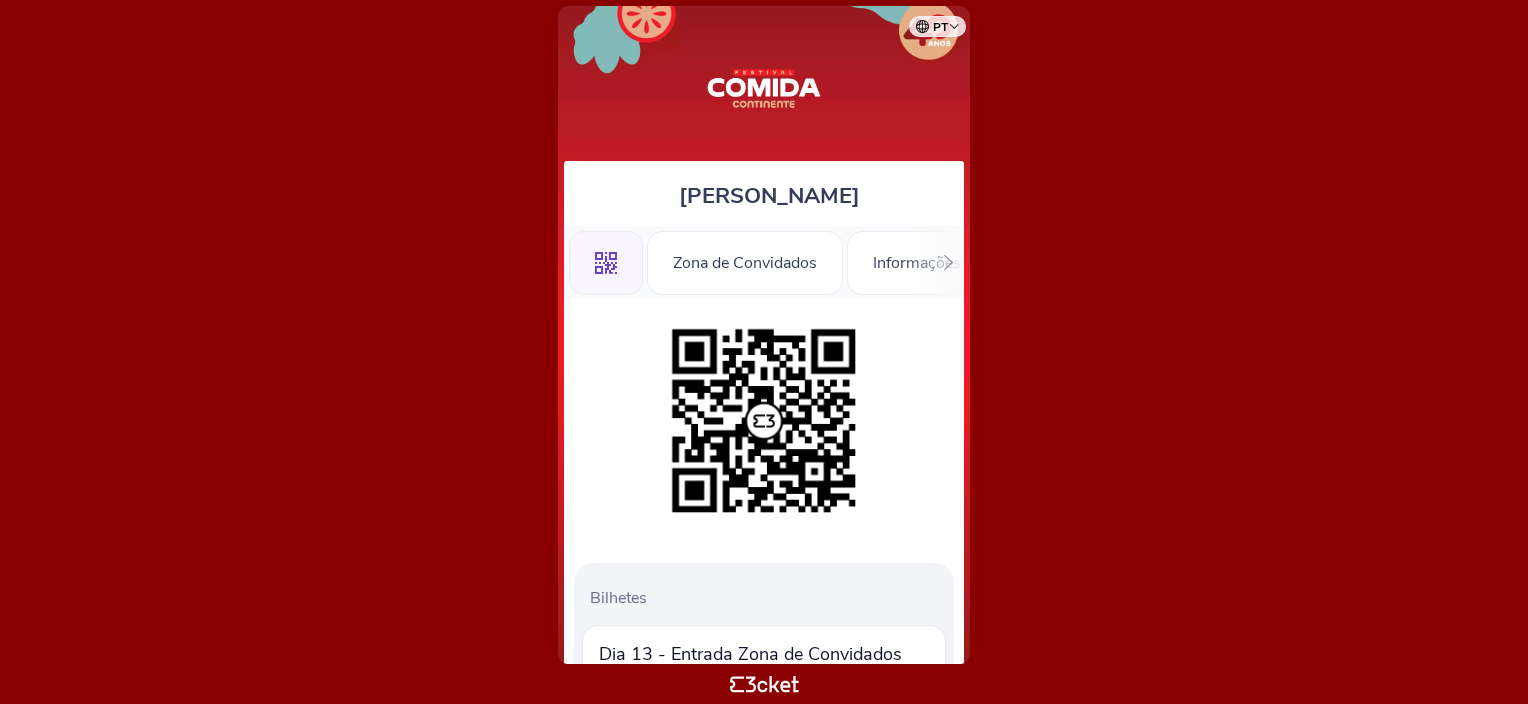 click on "Dia 13 - Entrada Zona de Convidados
domingo, 13 jul" at bounding box center [764, 664] 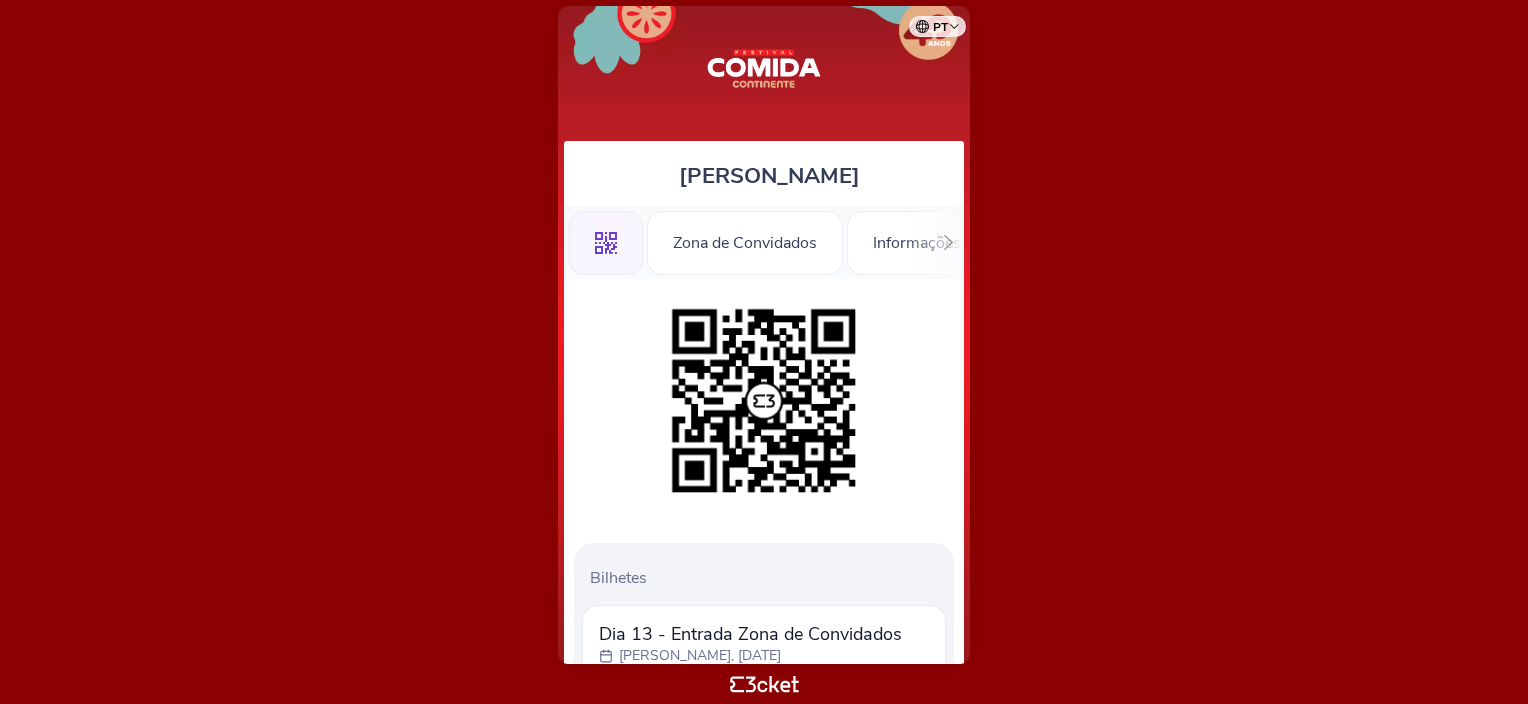 click on "Dia 13 - Entrada Zona de Convidados
domingo, 13 jul" at bounding box center [764, 644] 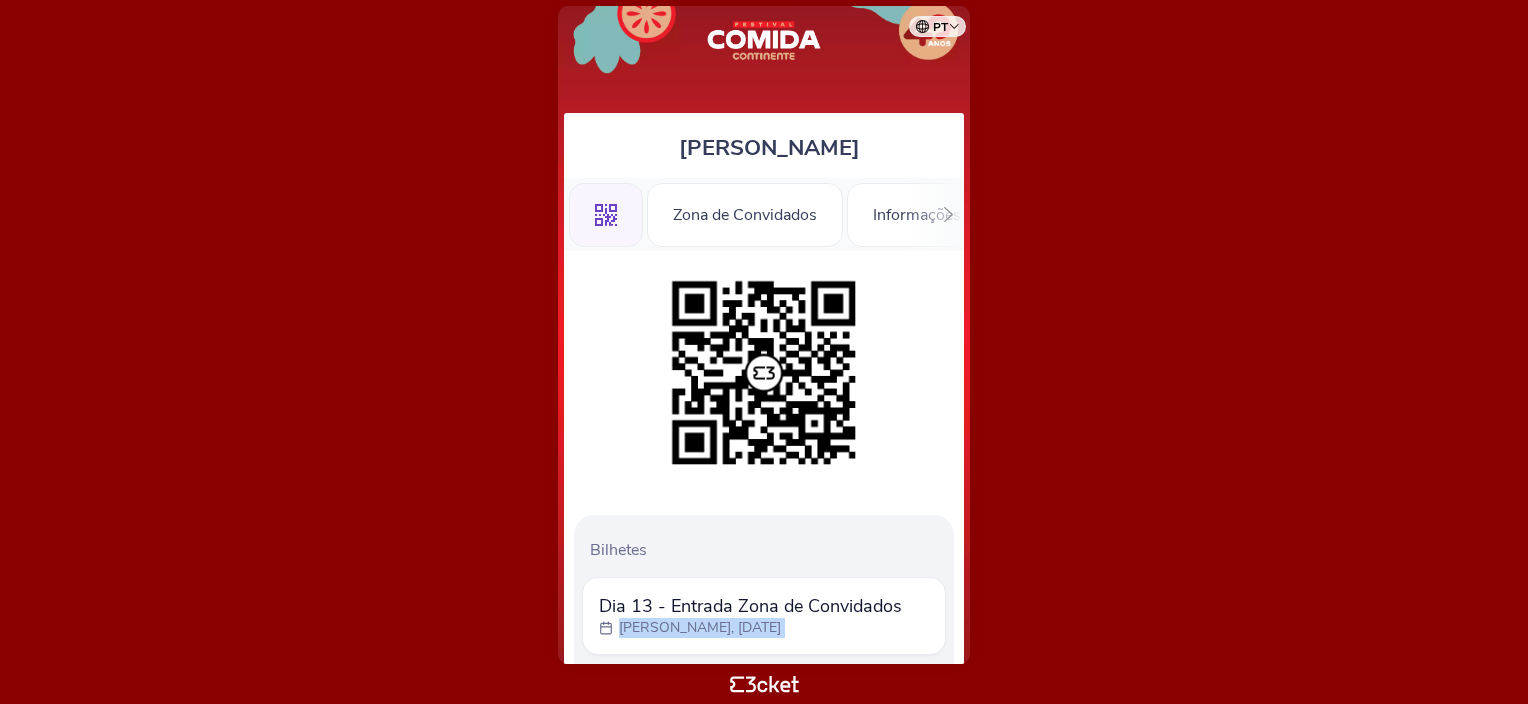 click on "Bilhetes
Dia 13 - Entrada Zona de Convidados
domingo, 13 jul" at bounding box center (764, 691) 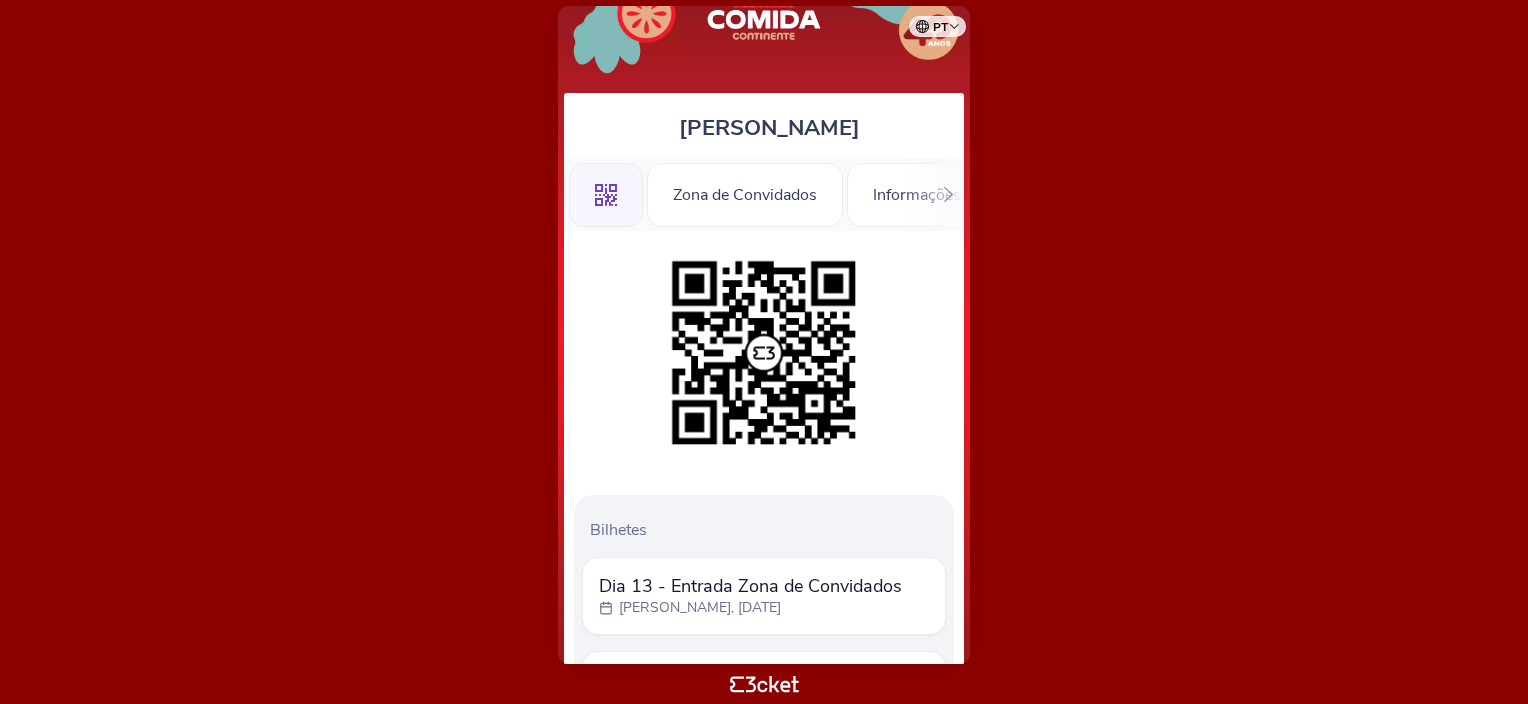 click on "Bilhetes
Dia 13 - Entrada Zona de Convidados
domingo, 13 jul" at bounding box center [764, 671] 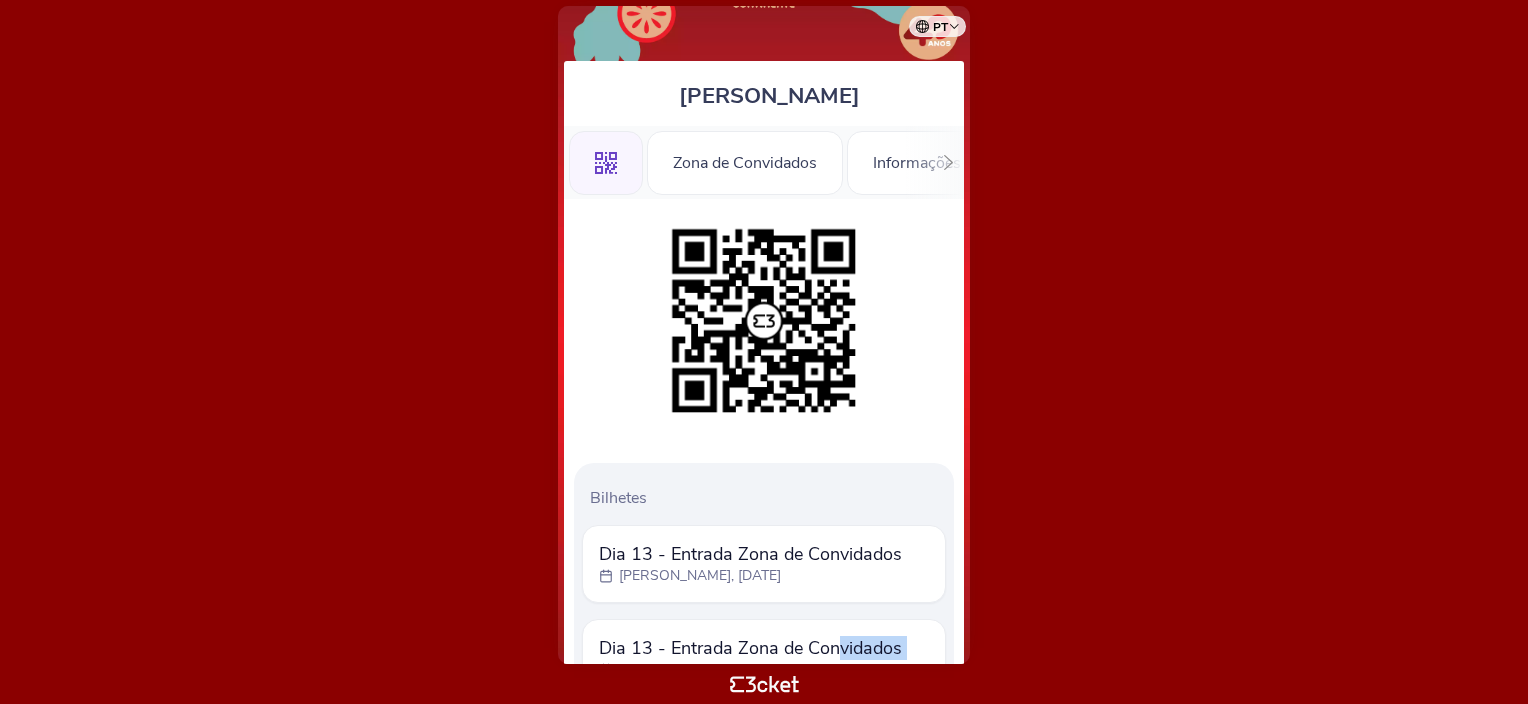 click on "Dia 13 - Entrada Zona de Convidados
domingo, 13 jul
Enviar bilhete" at bounding box center [764, 676] 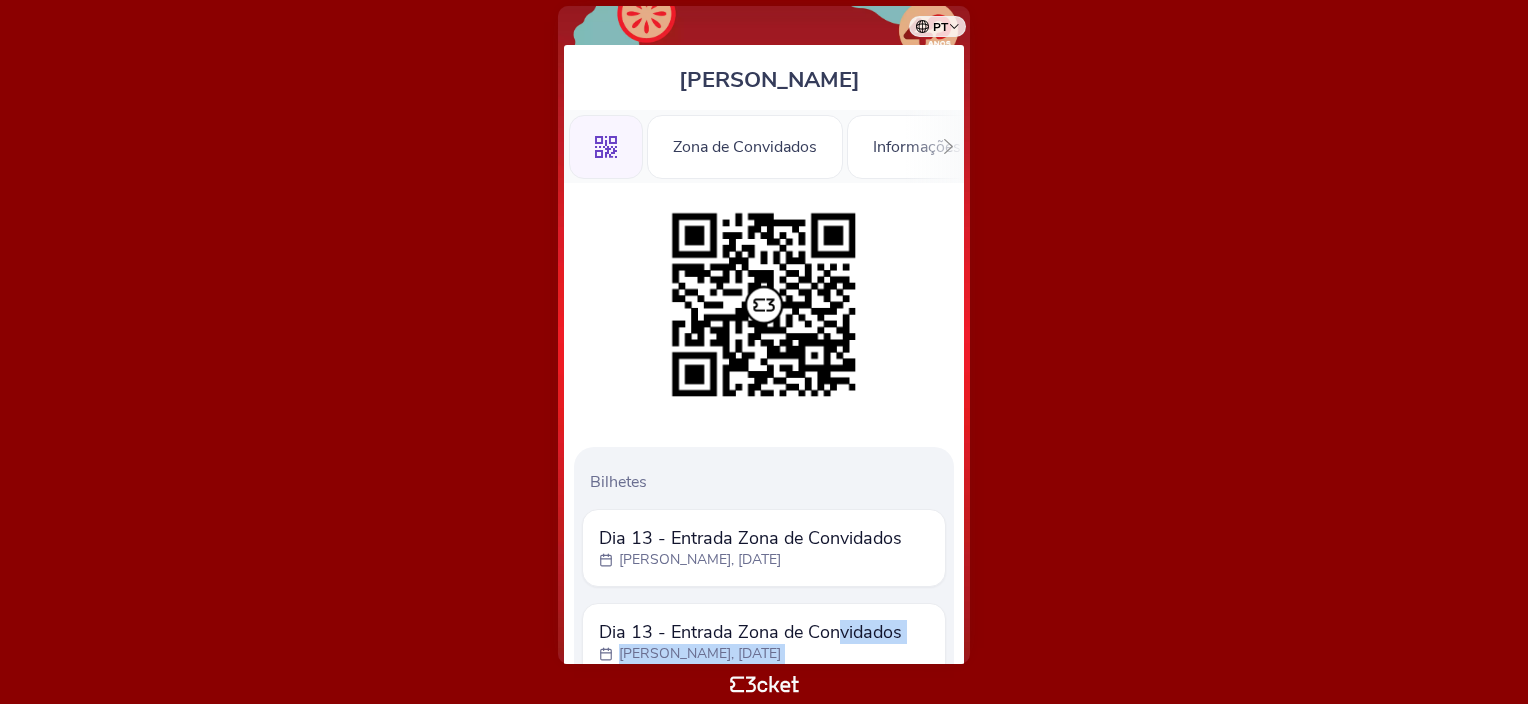 click on "Dia 13 - Entrada Zona de Convidados
domingo, 13 jul" at bounding box center (764, 642) 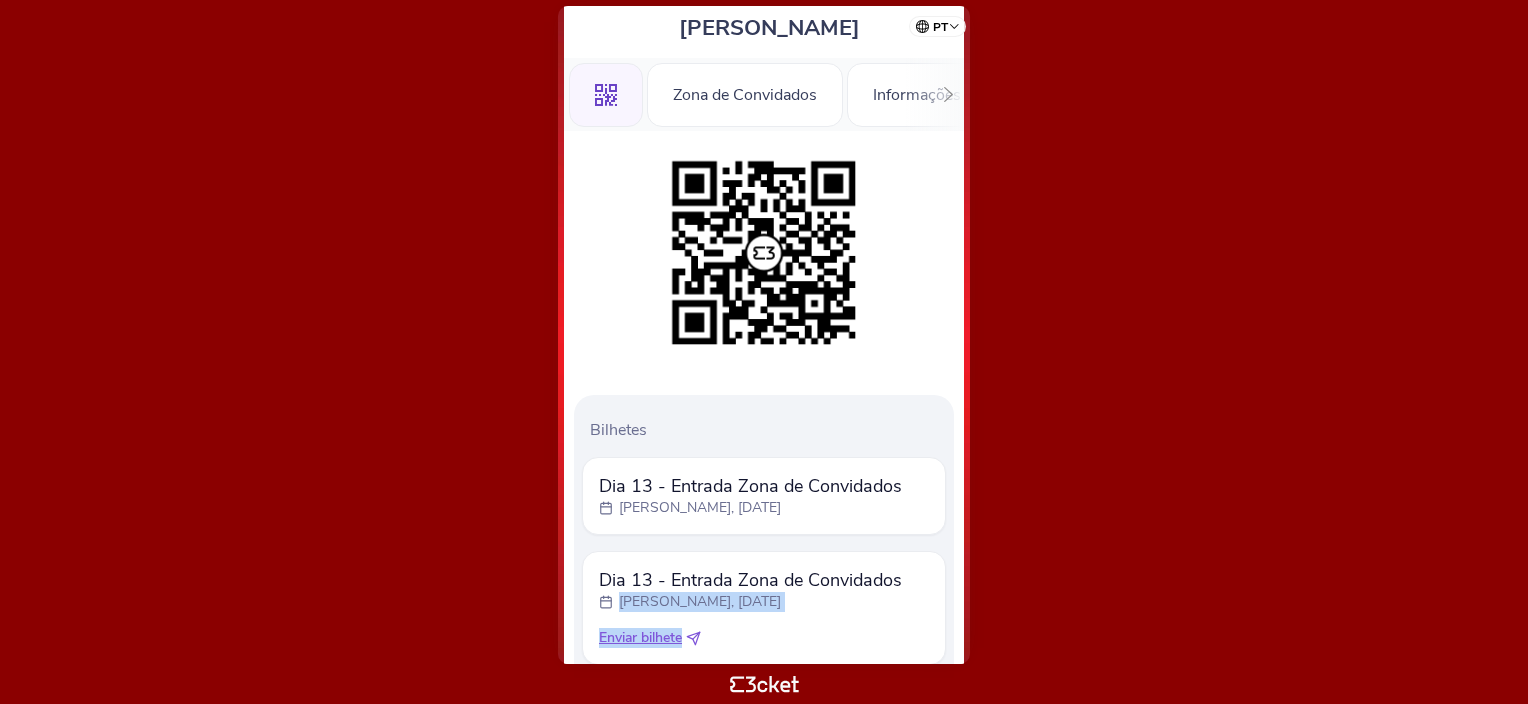 click on "Dia 13 - Entrada Zona de Convidados
domingo, 13 jul
Enviar bilhete" at bounding box center (764, 608) 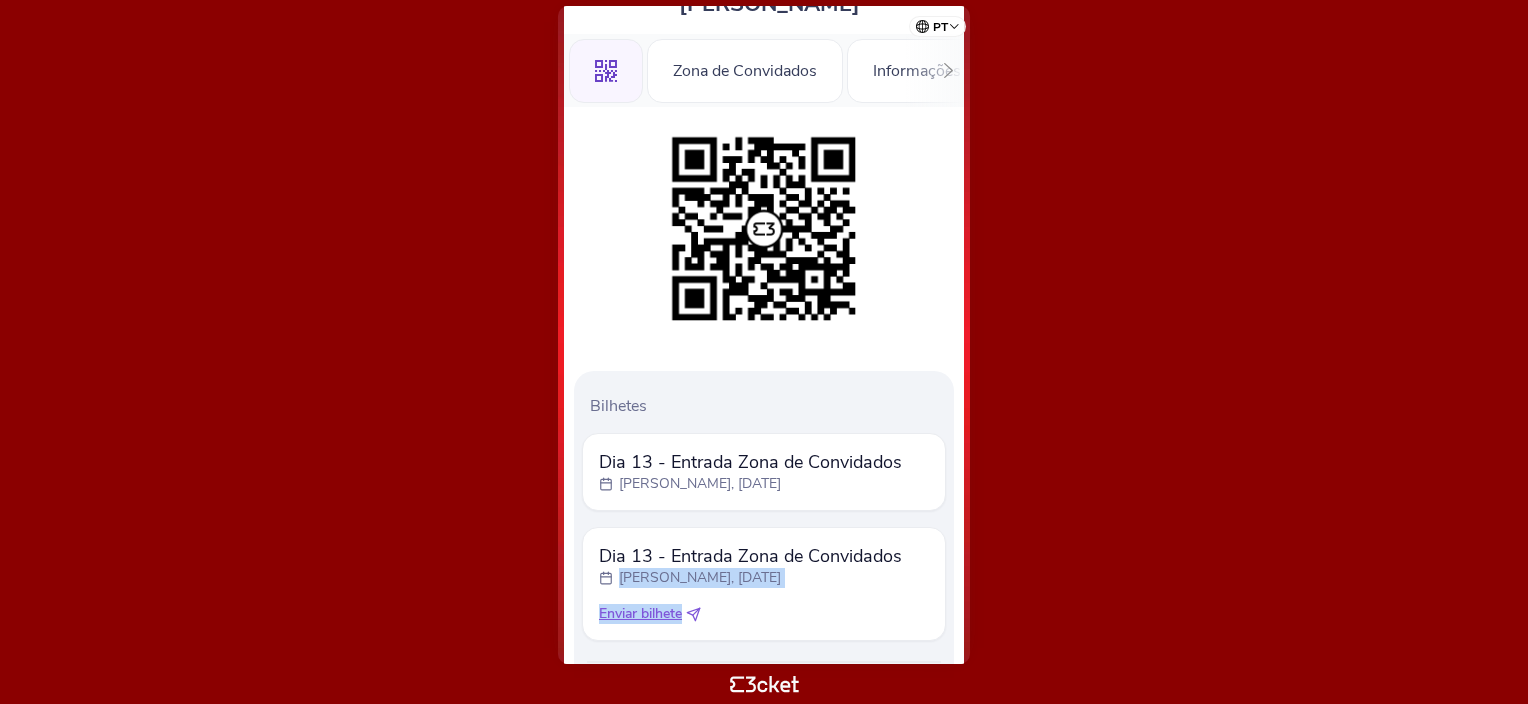 scroll, scrollTop: 208, scrollLeft: 0, axis: vertical 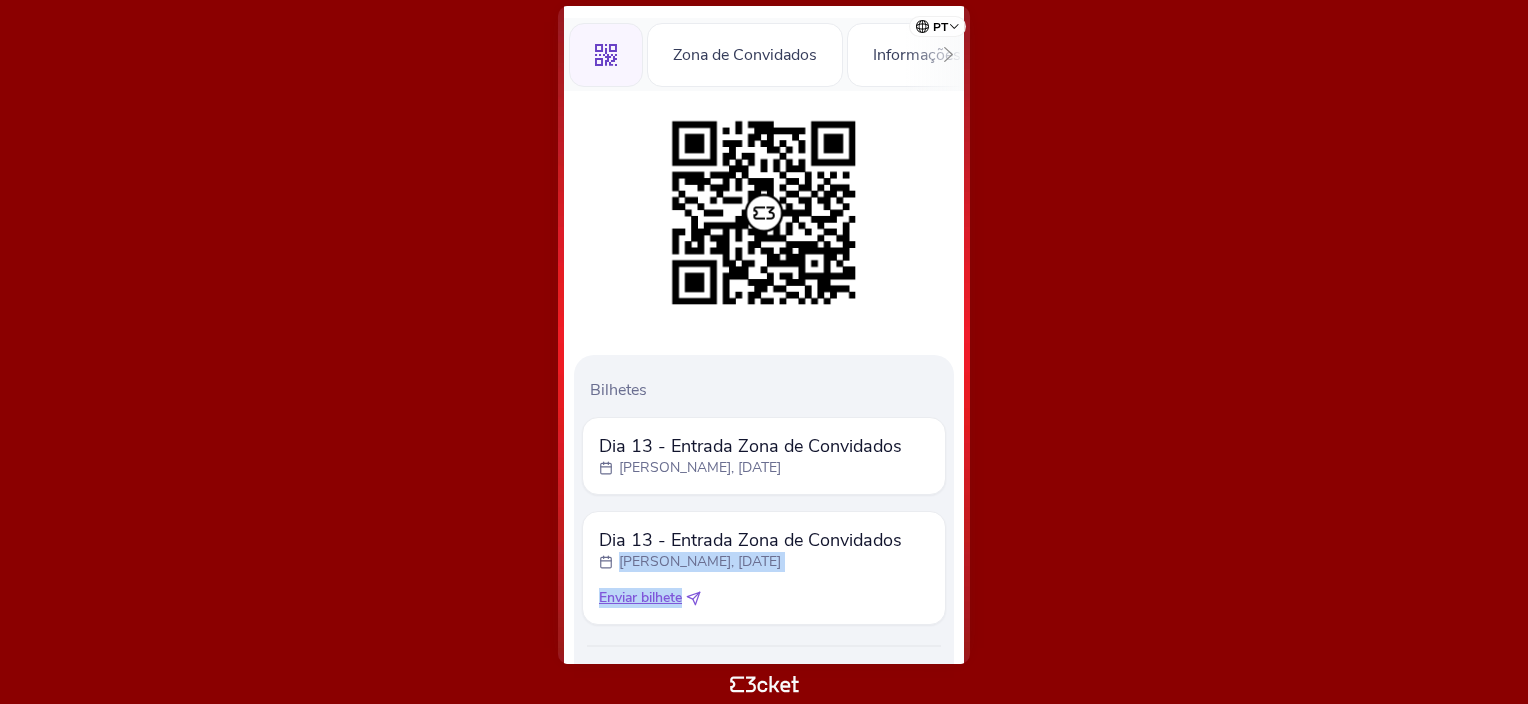 drag, startPoint x: 924, startPoint y: 651, endPoint x: 667, endPoint y: 600, distance: 262.01144 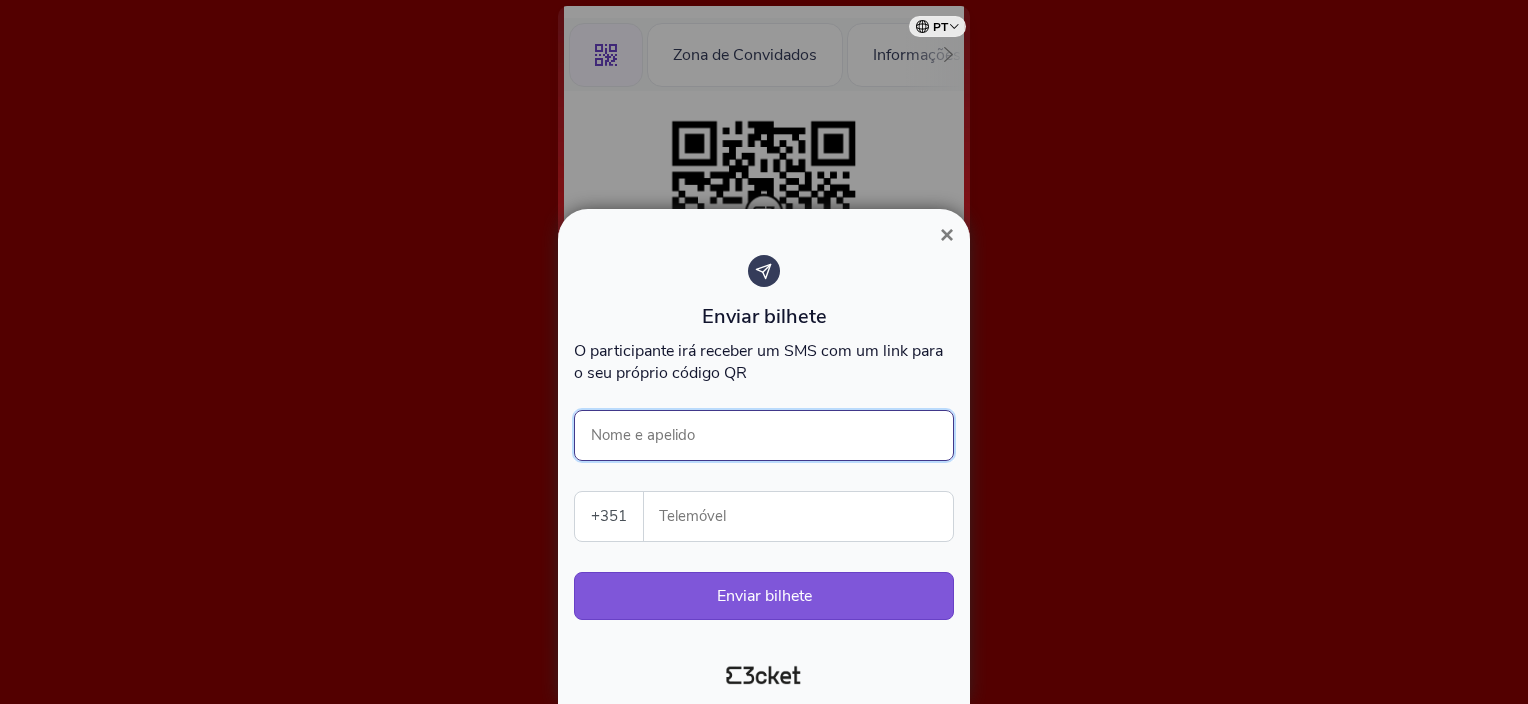 click on "Nome e apelido" at bounding box center [764, 435] 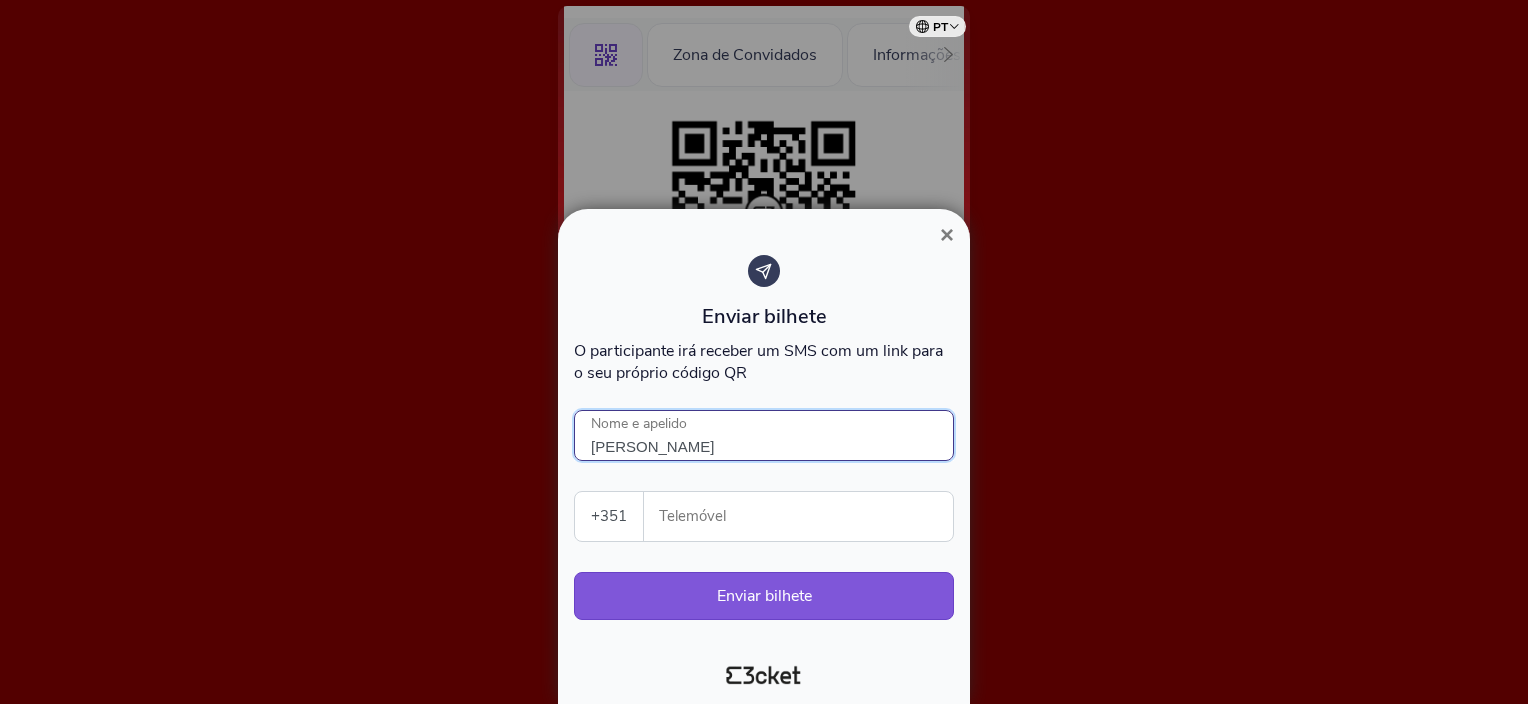 type on "Leonor xavier" 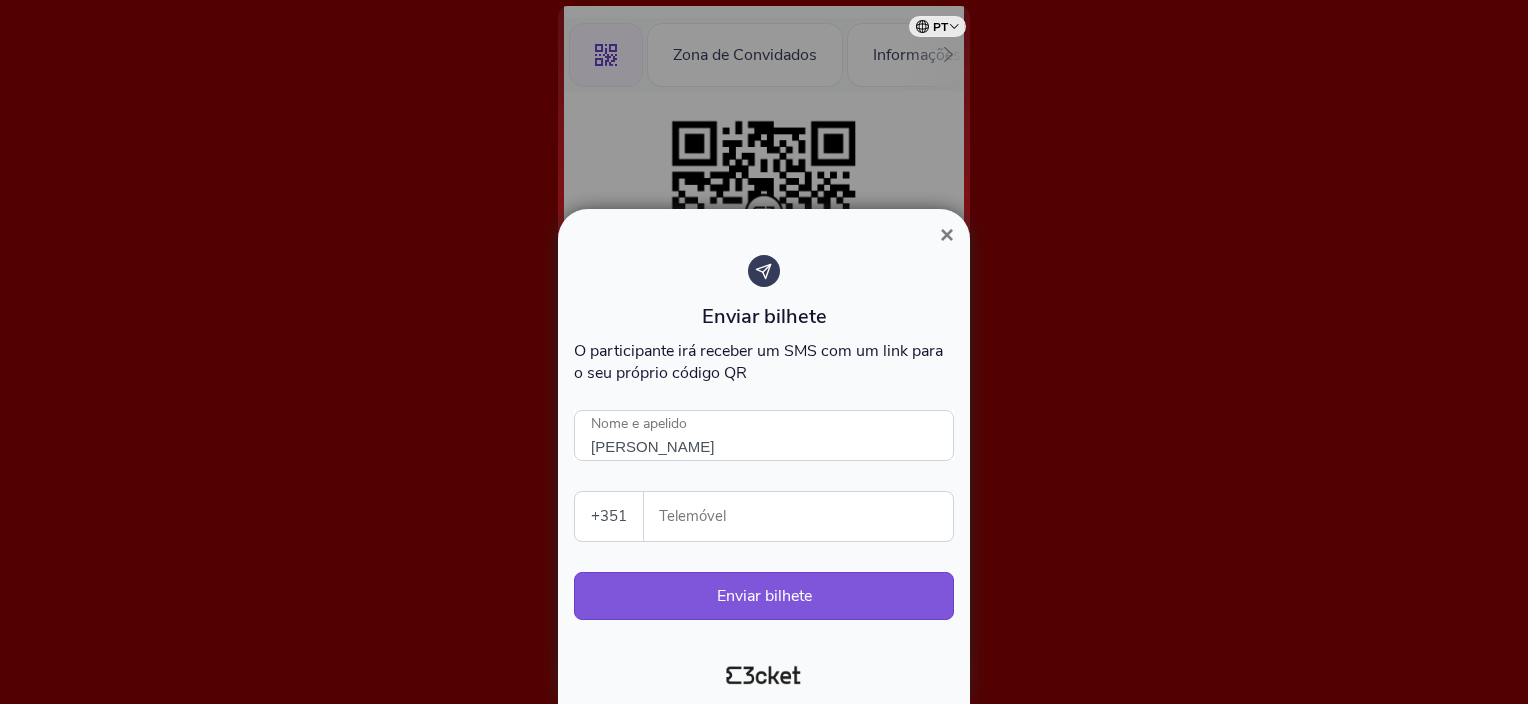 type on "969177906" 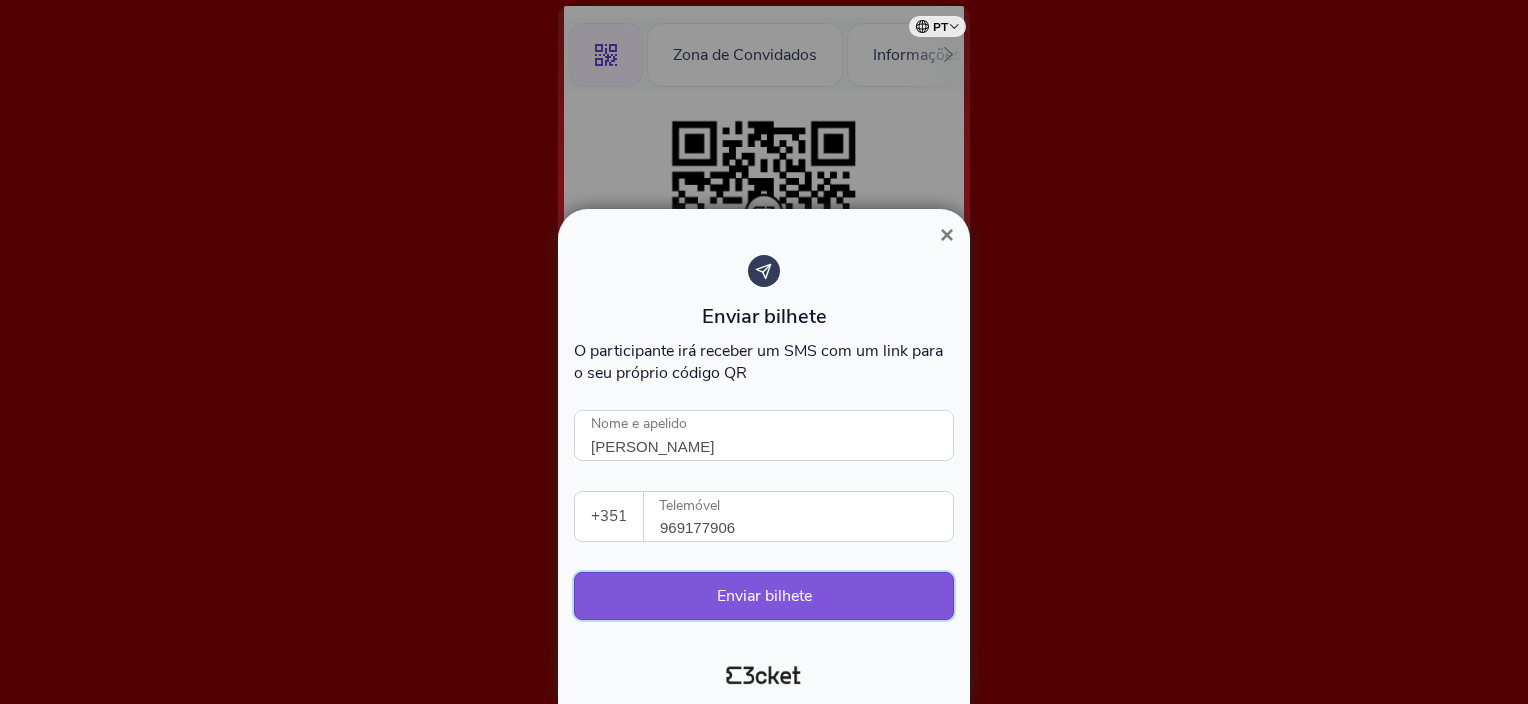 click on "Enviar bilhete" at bounding box center (764, 596) 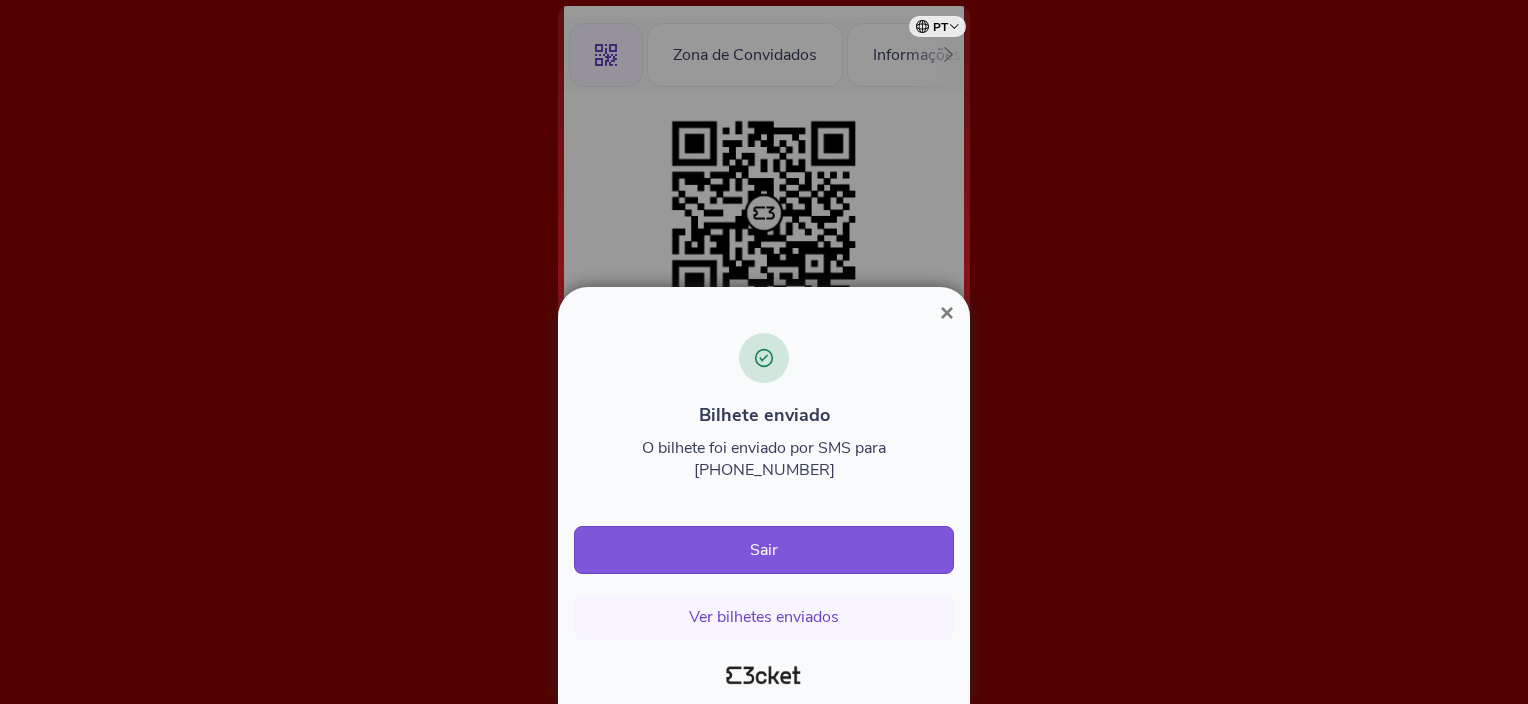 click on "×" at bounding box center (947, 312) 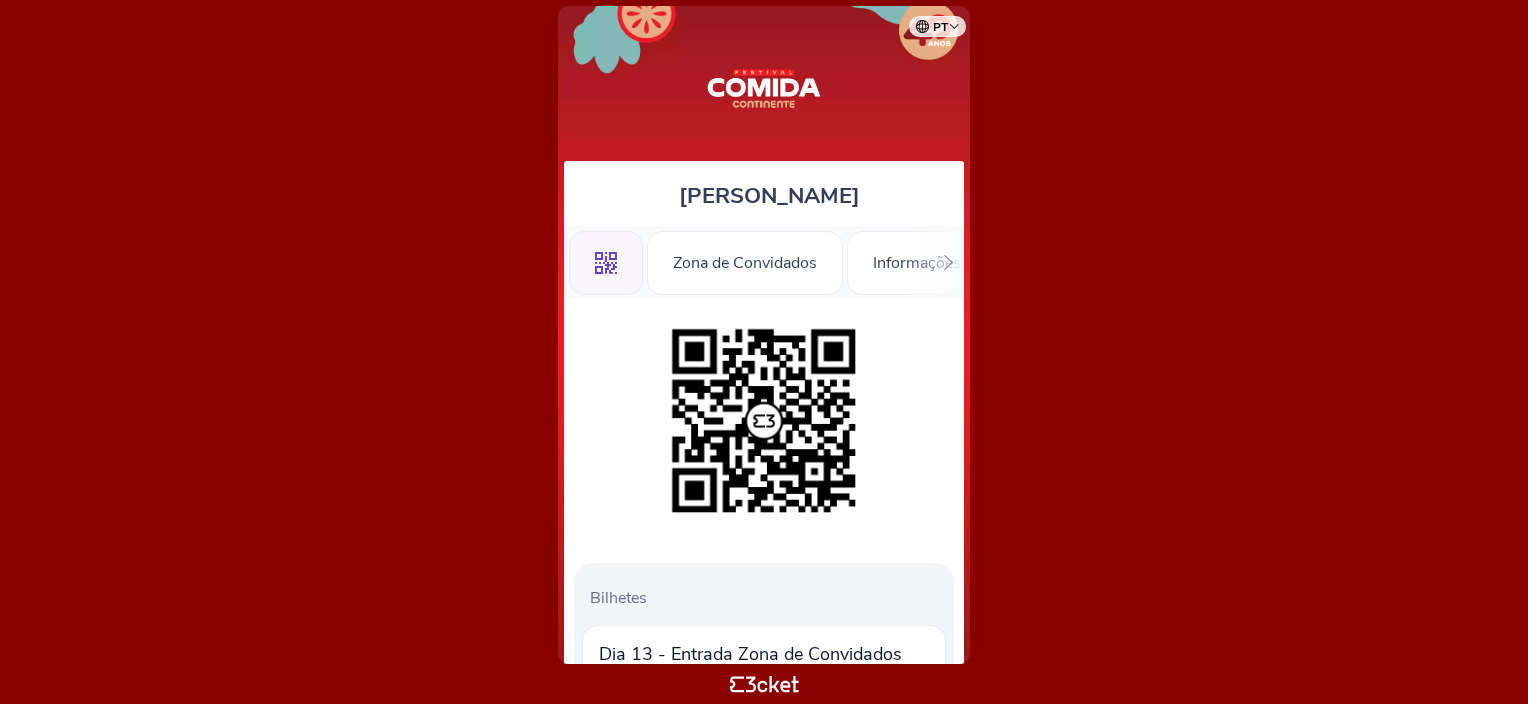 scroll, scrollTop: 0, scrollLeft: 0, axis: both 